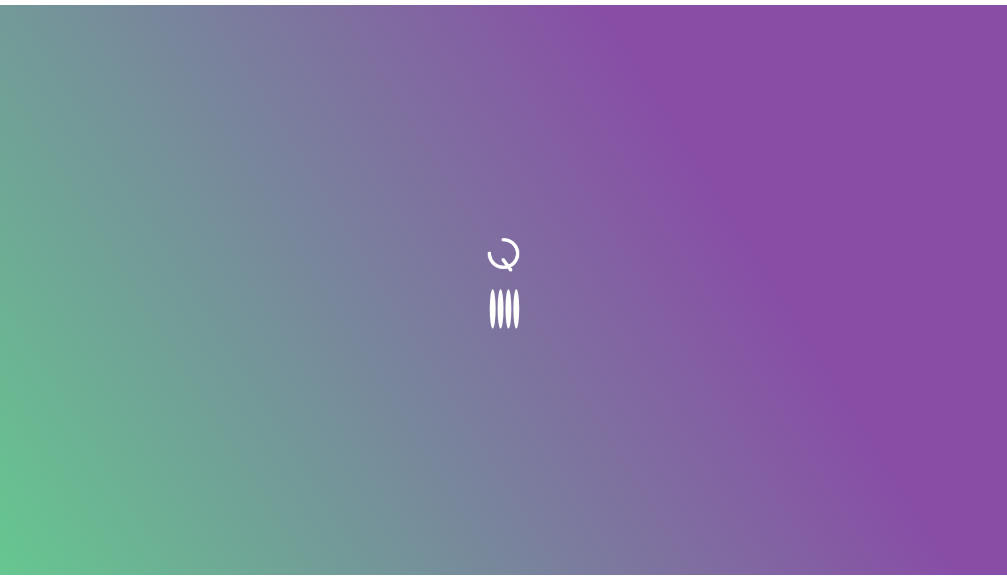 scroll, scrollTop: 0, scrollLeft: 0, axis: both 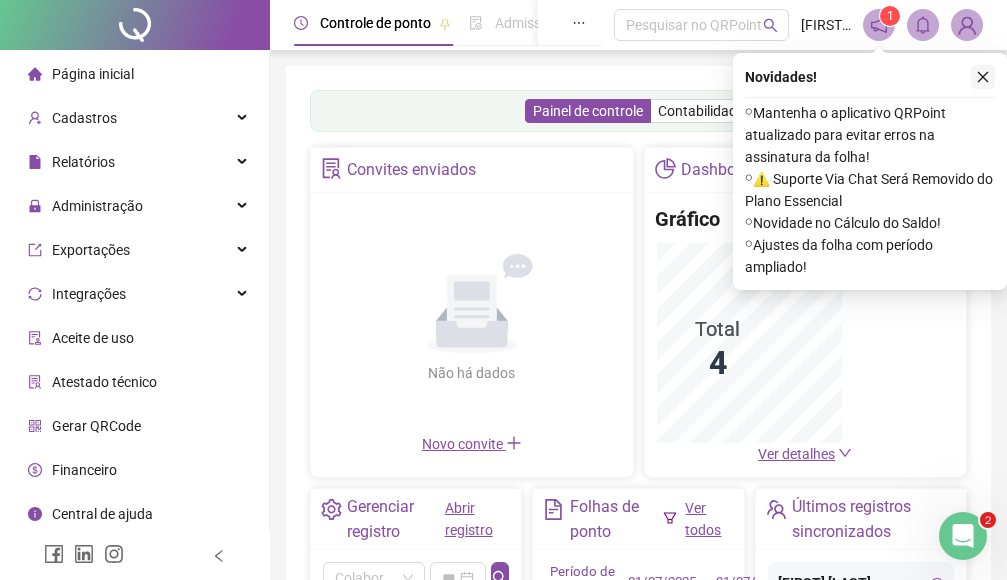 click 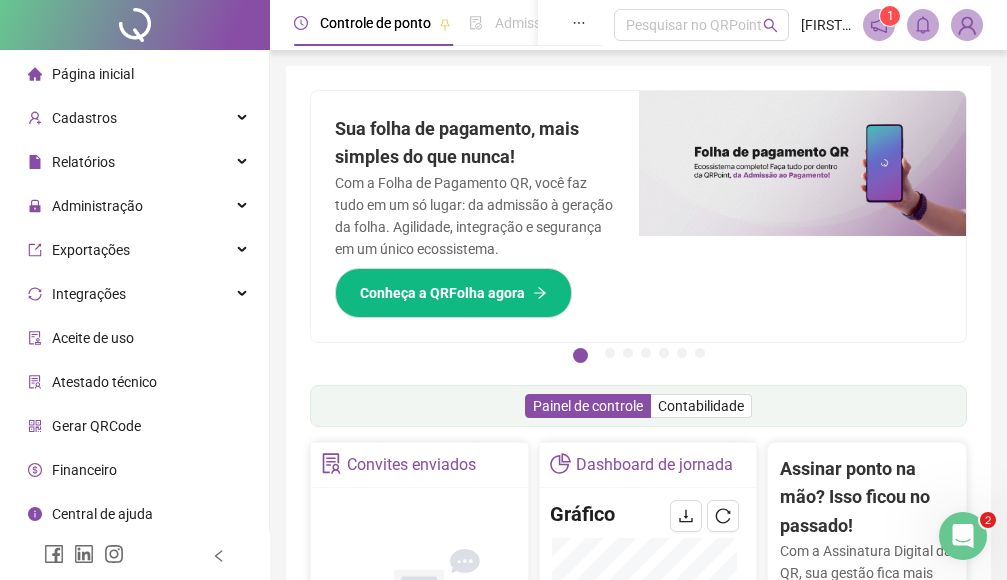 scroll, scrollTop: 2, scrollLeft: 0, axis: vertical 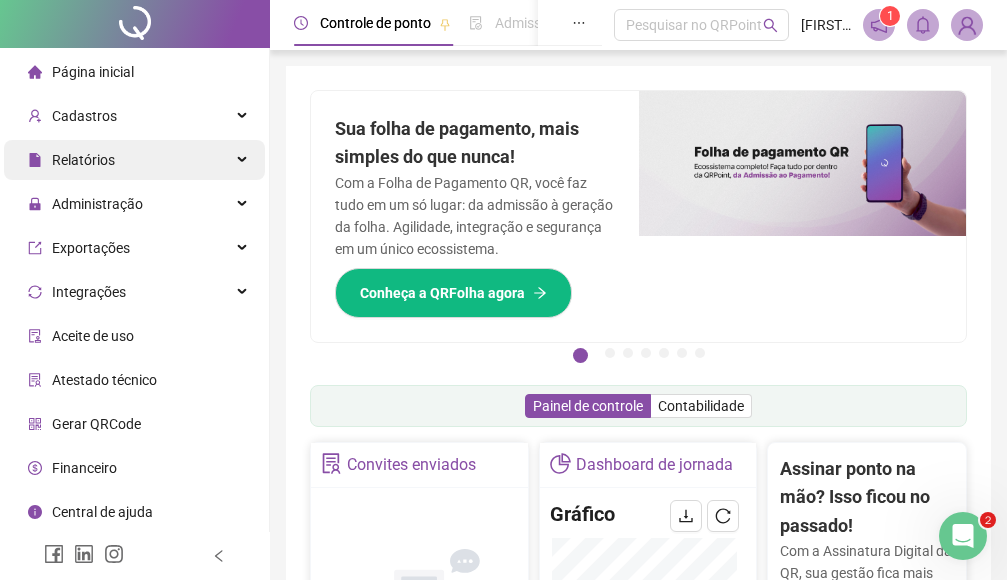 click on "Relatórios" at bounding box center (71, 160) 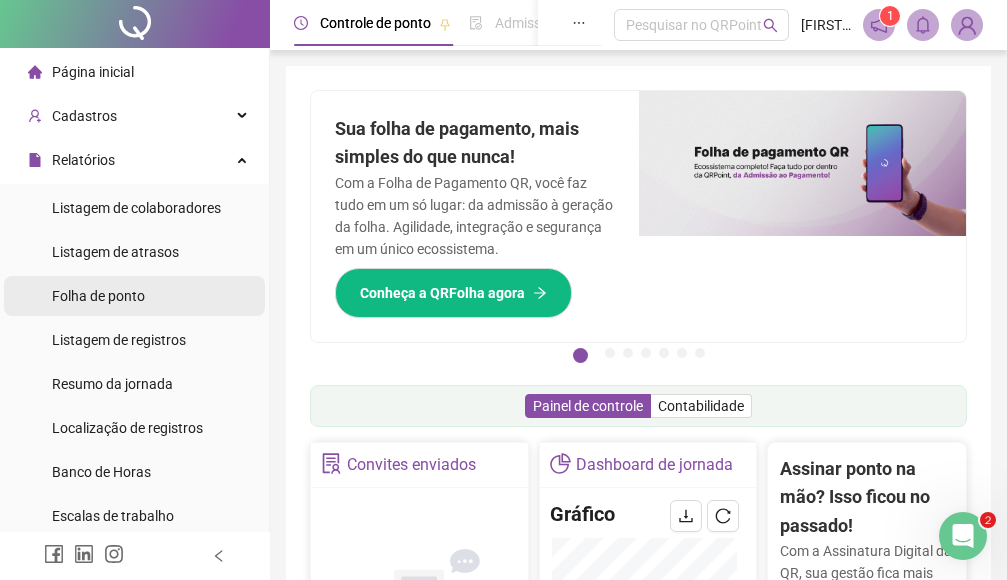 click on "Folha de ponto" at bounding box center (98, 296) 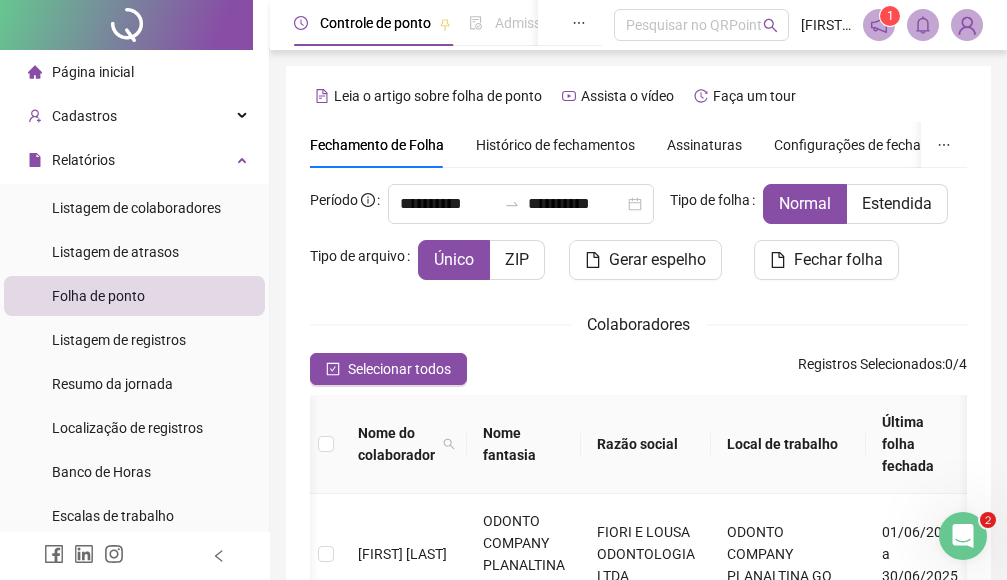 scroll, scrollTop: 210, scrollLeft: 0, axis: vertical 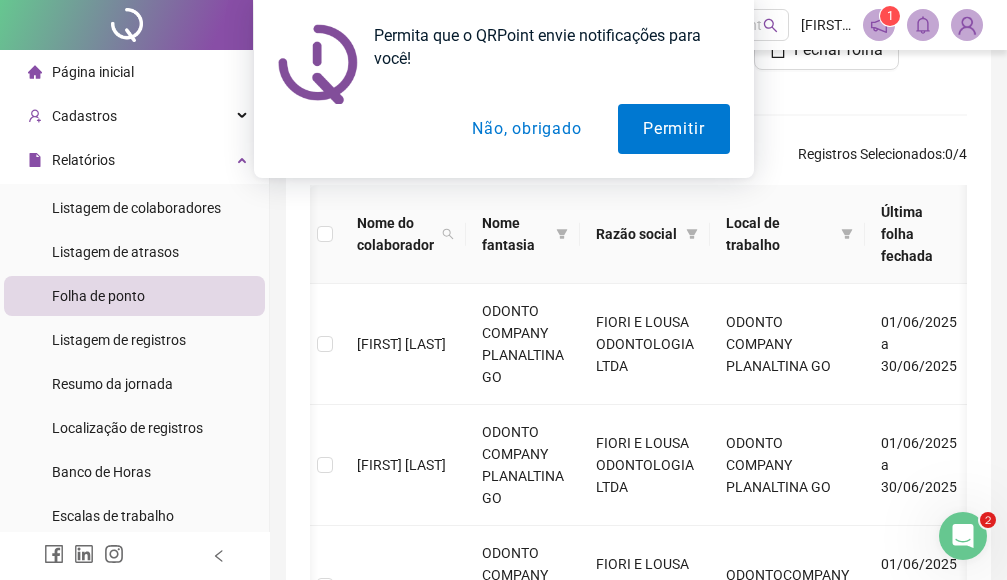 click on "Não, obrigado" at bounding box center (526, 129) 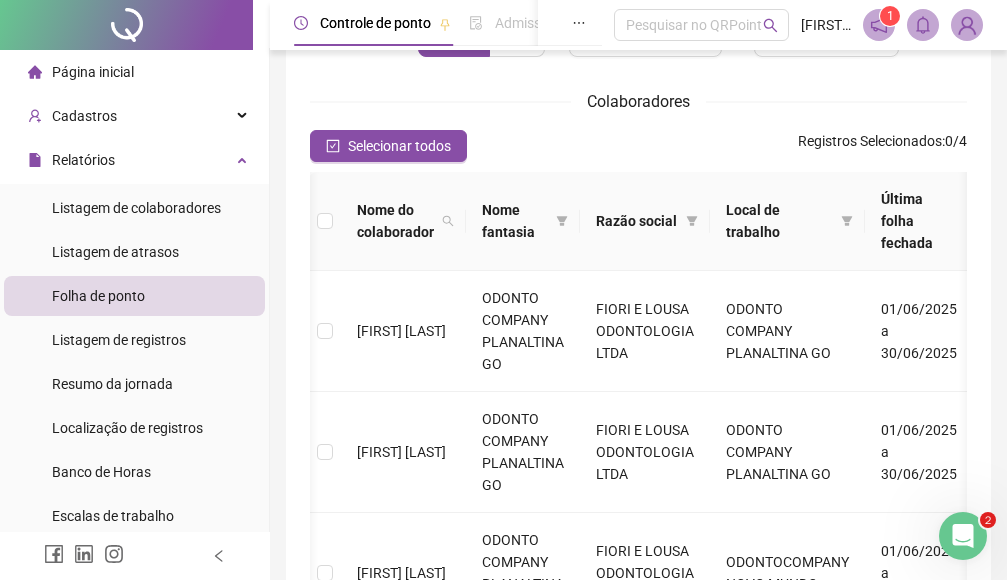 scroll, scrollTop: 241, scrollLeft: 0, axis: vertical 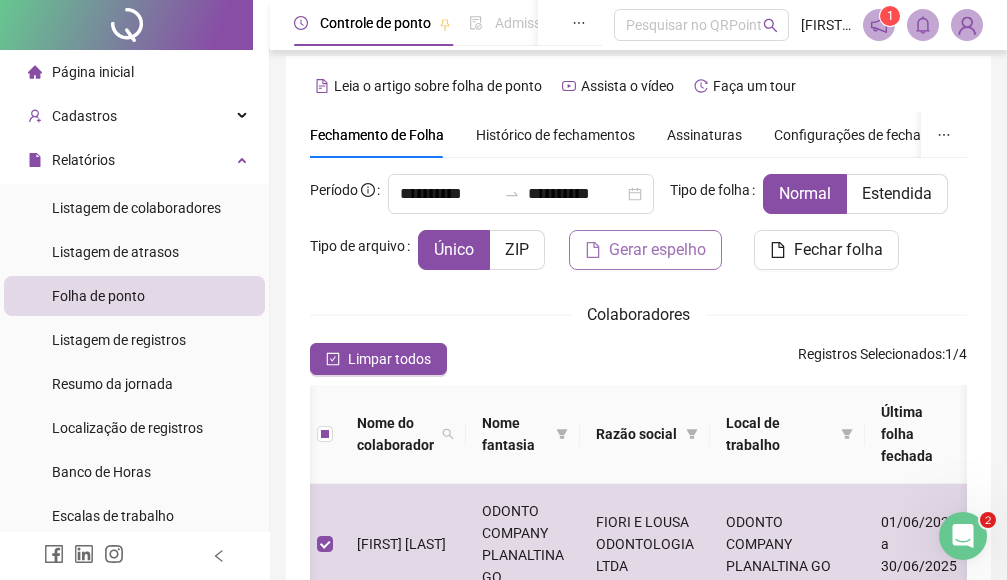 click on "Gerar espelho" at bounding box center [657, 250] 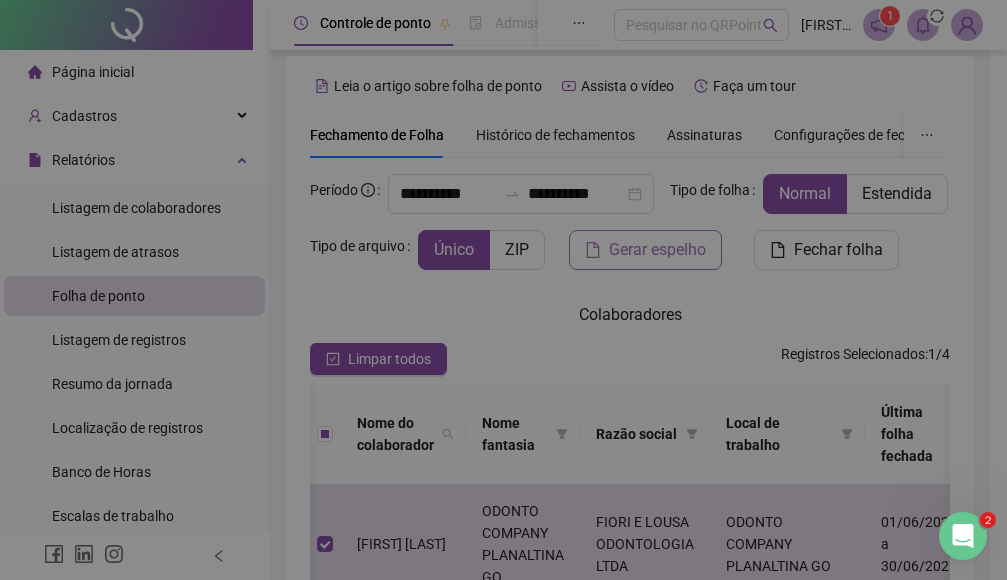 scroll, scrollTop: 210, scrollLeft: 0, axis: vertical 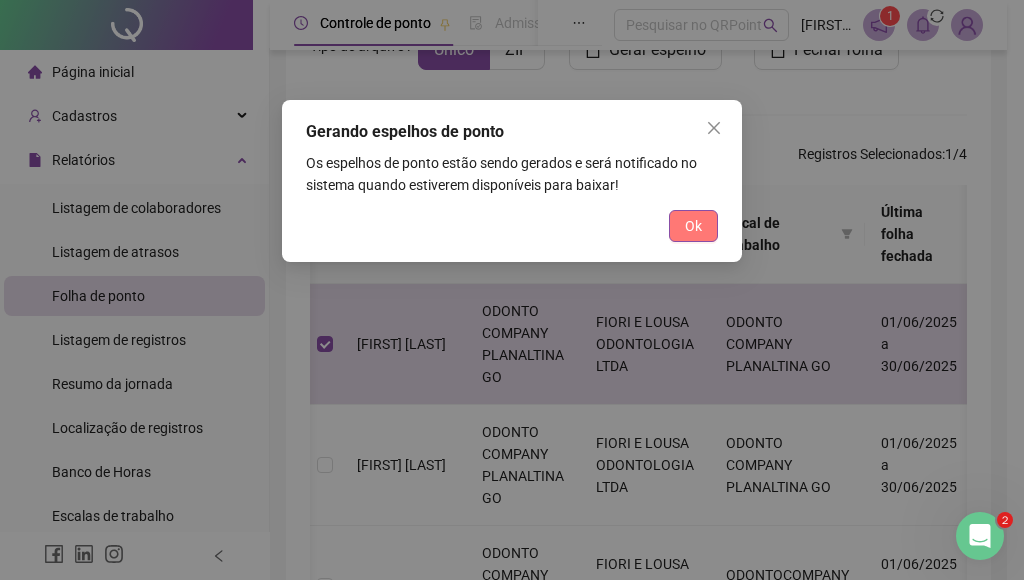 click on "Ok" at bounding box center [693, 226] 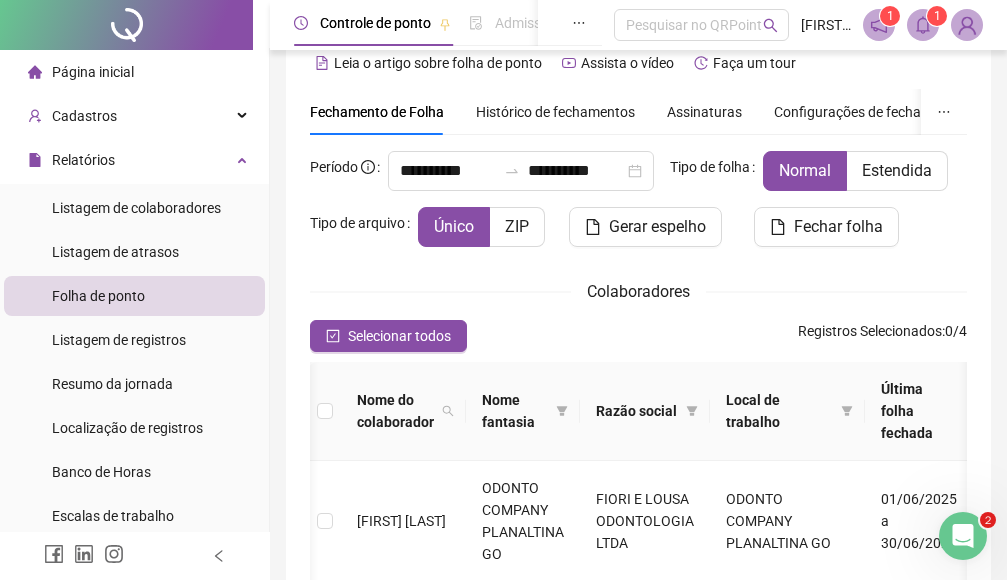scroll, scrollTop: 28, scrollLeft: 0, axis: vertical 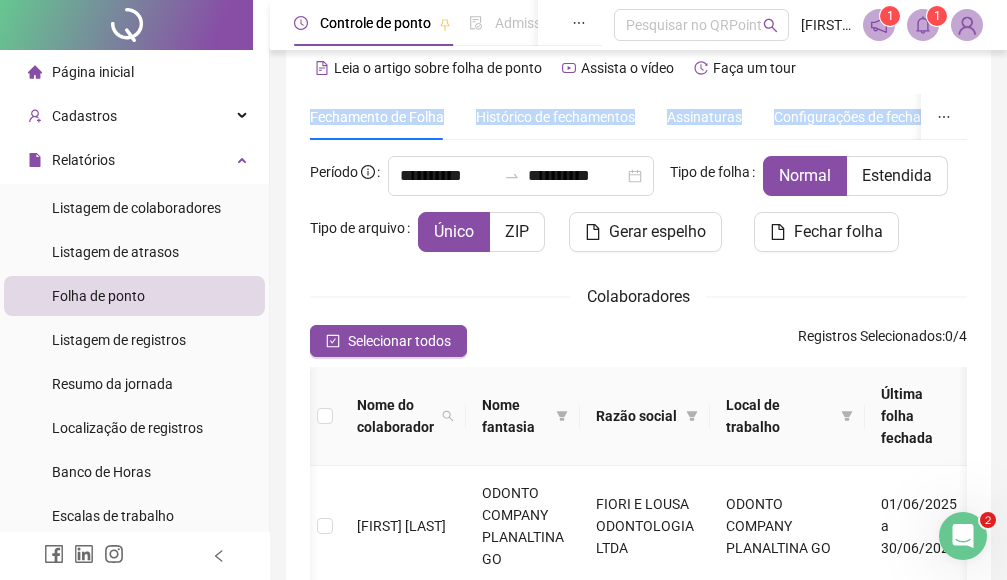 drag, startPoint x: 1006, startPoint y: 111, endPoint x: 1015, endPoint y: 77, distance: 35.17101 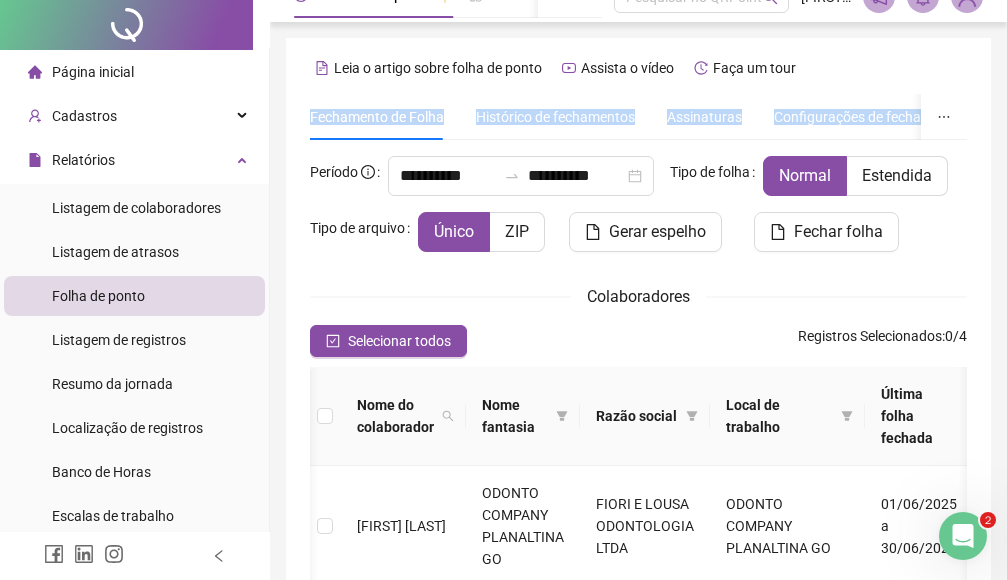 scroll, scrollTop: 0, scrollLeft: 0, axis: both 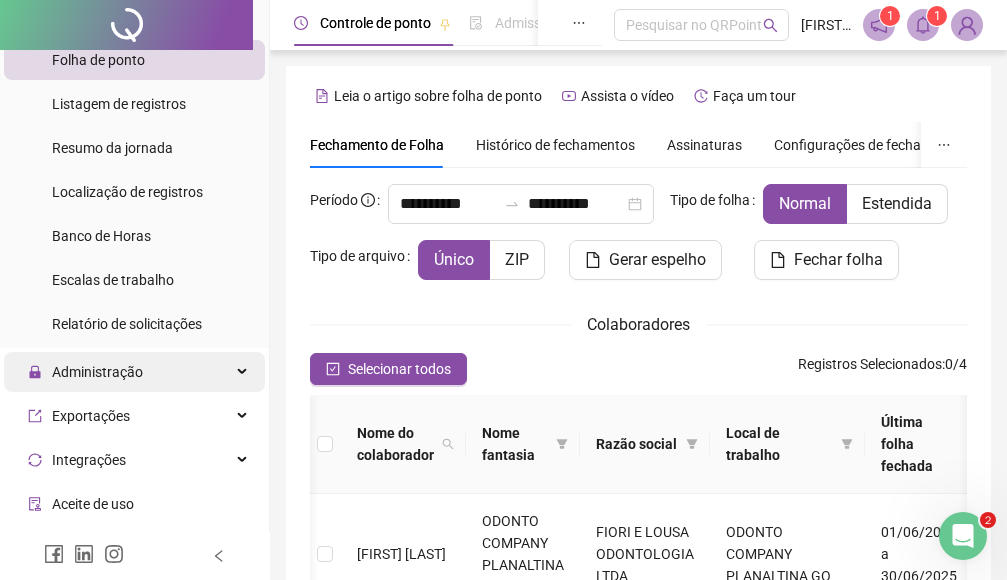 click on "Administração" at bounding box center [134, 372] 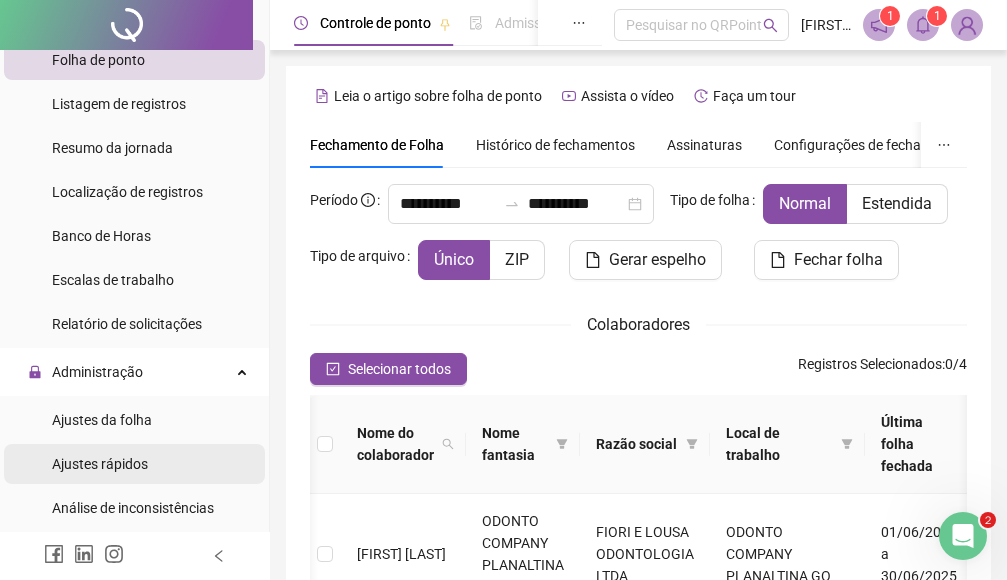 click on "Ajustes rápidos" at bounding box center [100, 464] 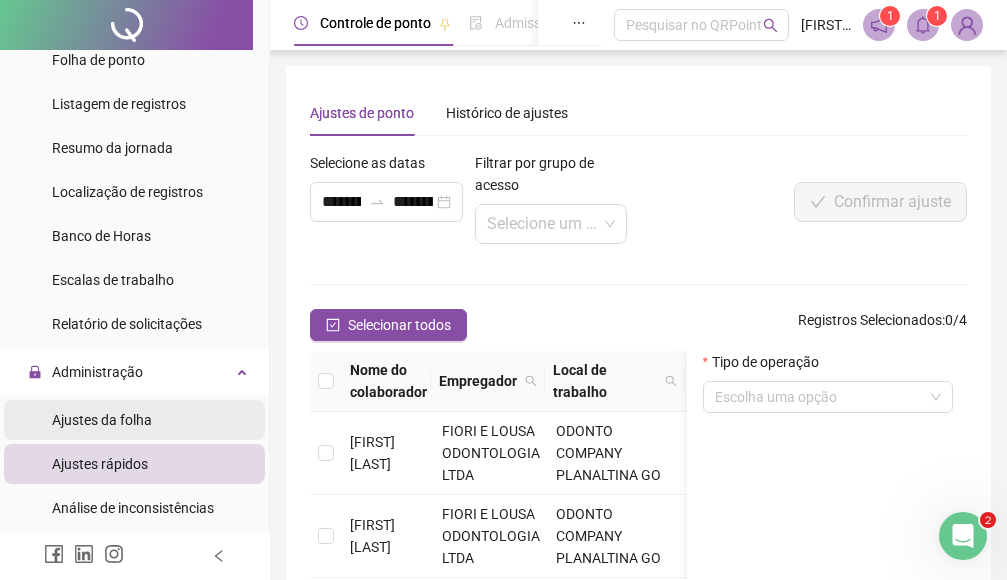 click on "Ajustes da folha" at bounding box center (102, 420) 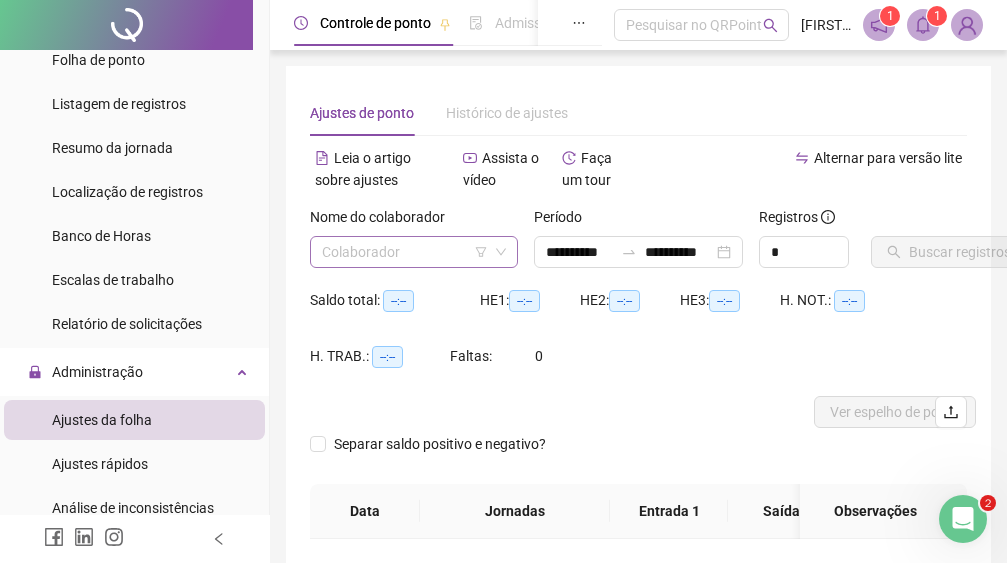 click at bounding box center [405, 252] 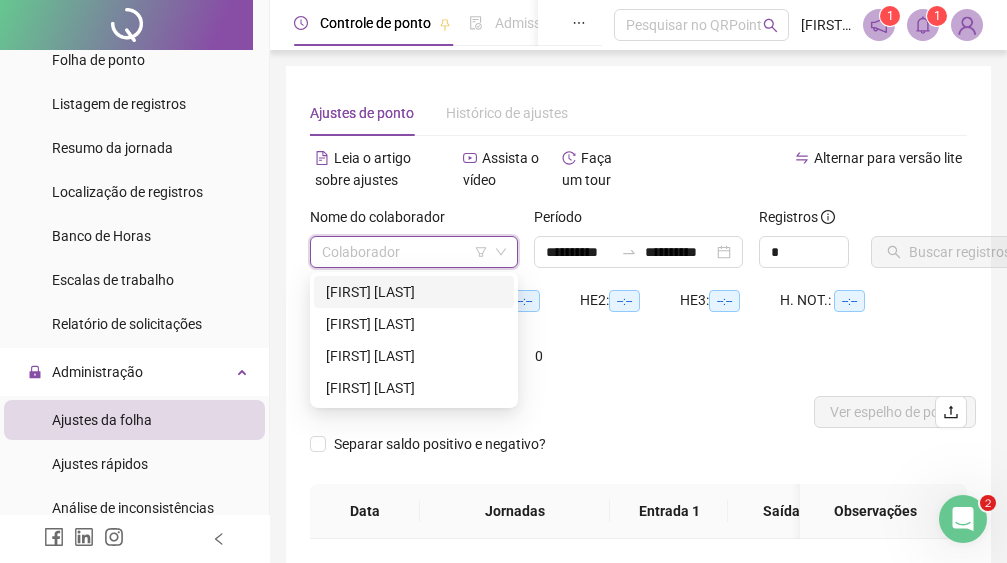 click on "[FIRST] [LAST]" at bounding box center (414, 292) 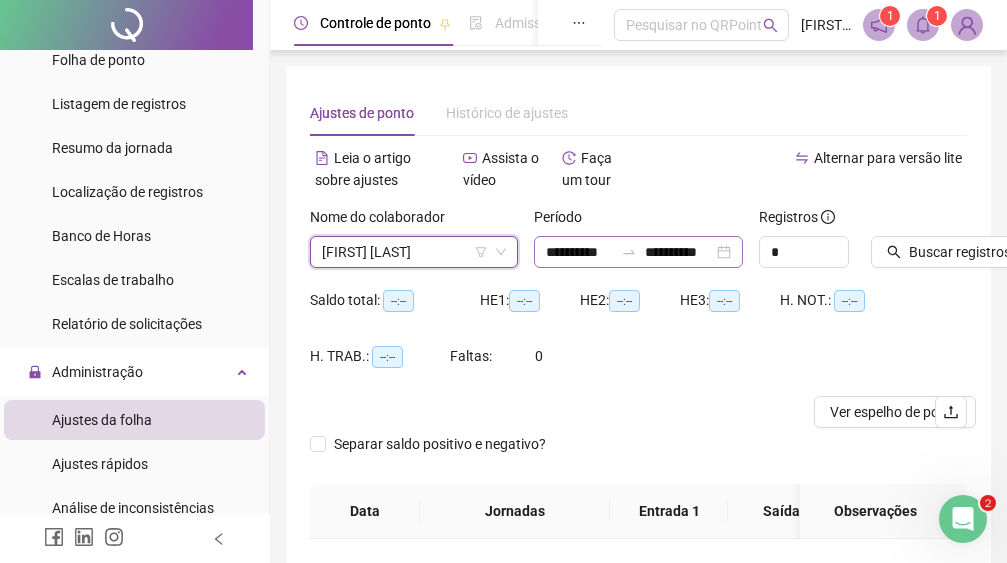 click on "**********" at bounding box center [638, 252] 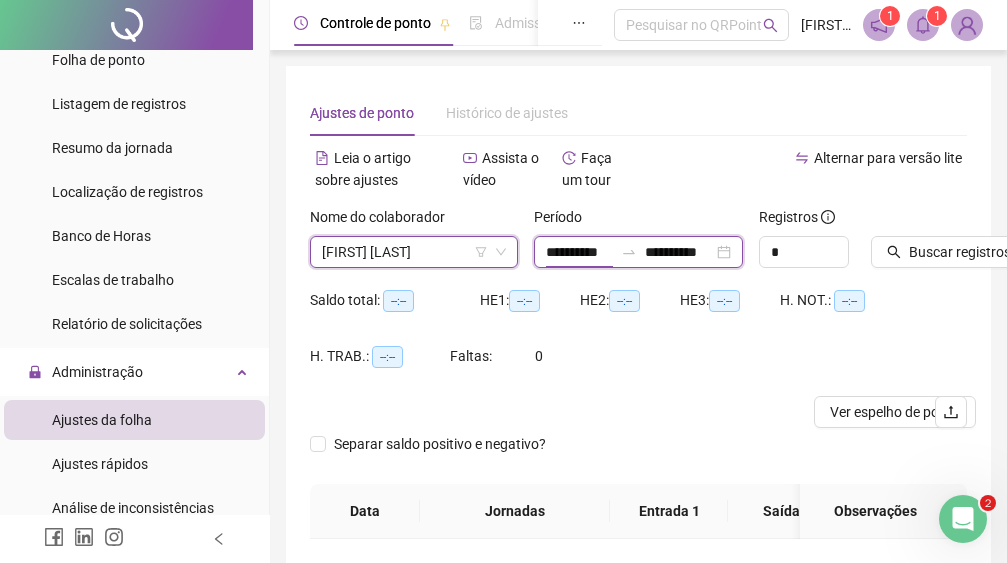 scroll, scrollTop: 0, scrollLeft: 4, axis: horizontal 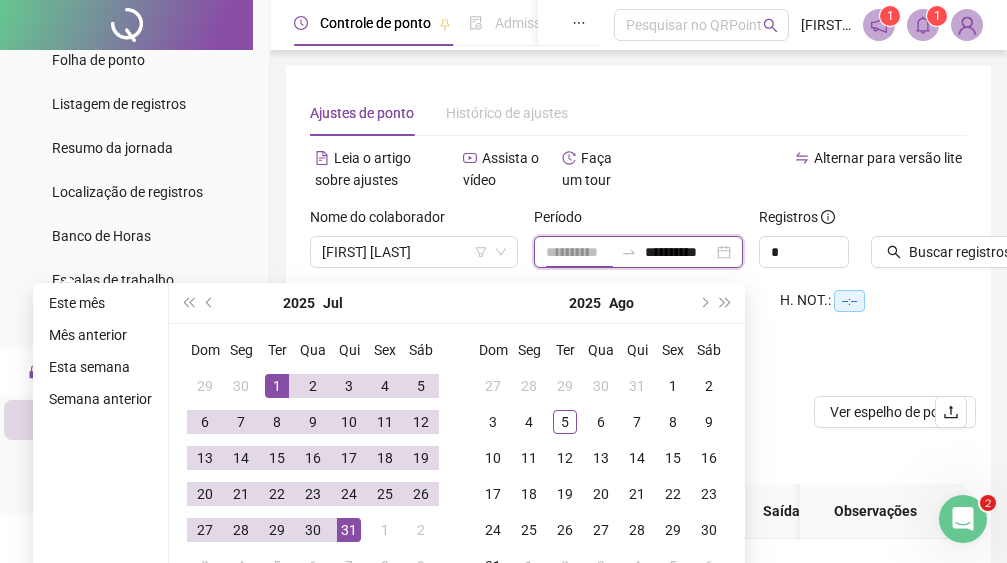 type on "**********" 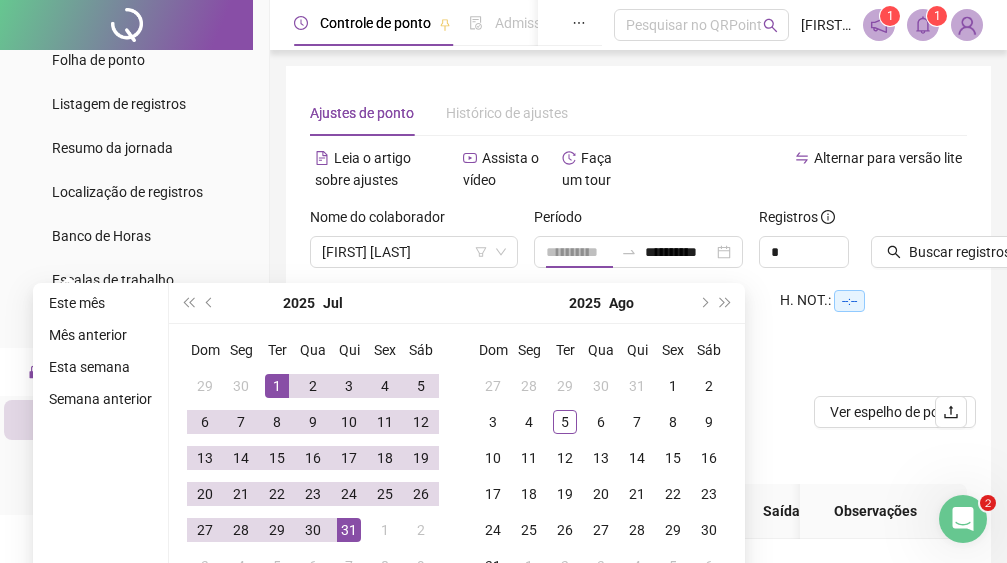 click on "1" at bounding box center [277, 386] 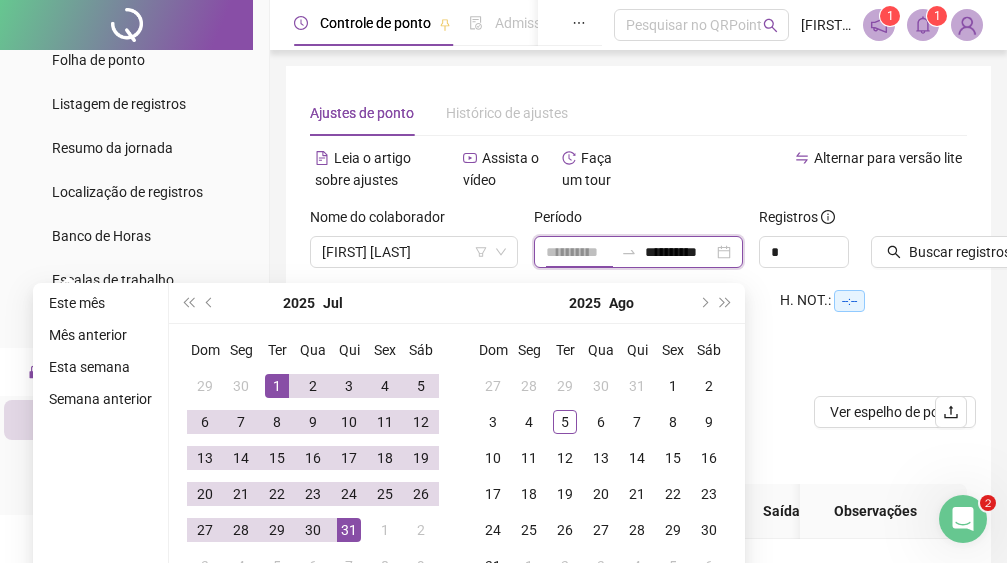 scroll, scrollTop: 0, scrollLeft: 0, axis: both 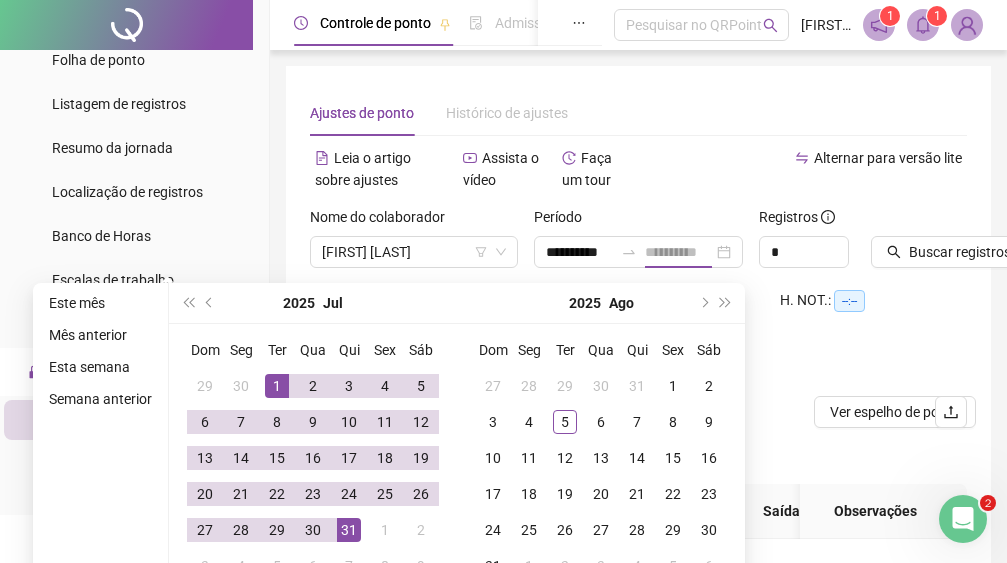 click on "1" at bounding box center (277, 386) 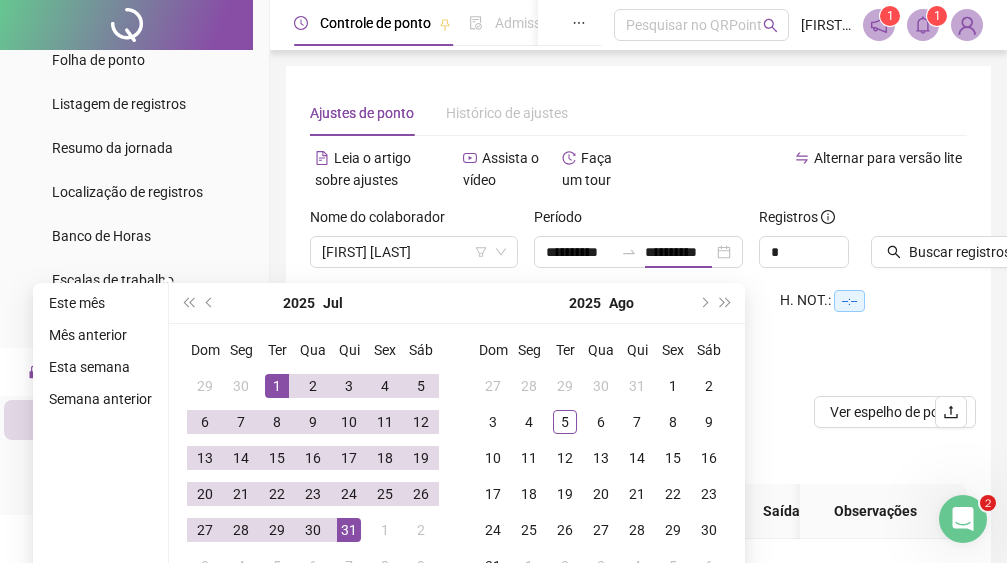 type on "**********" 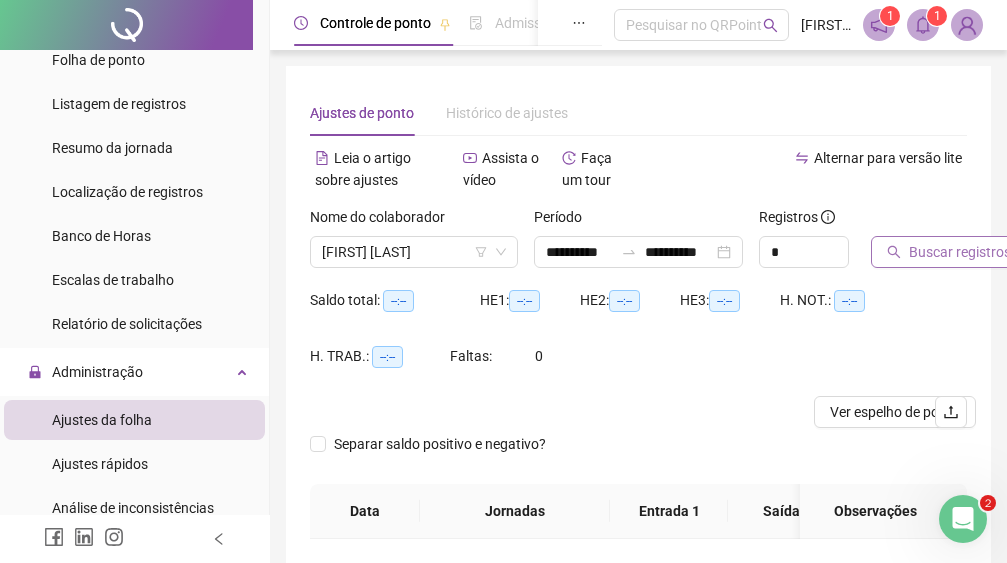 click on "Buscar registros" at bounding box center (960, 252) 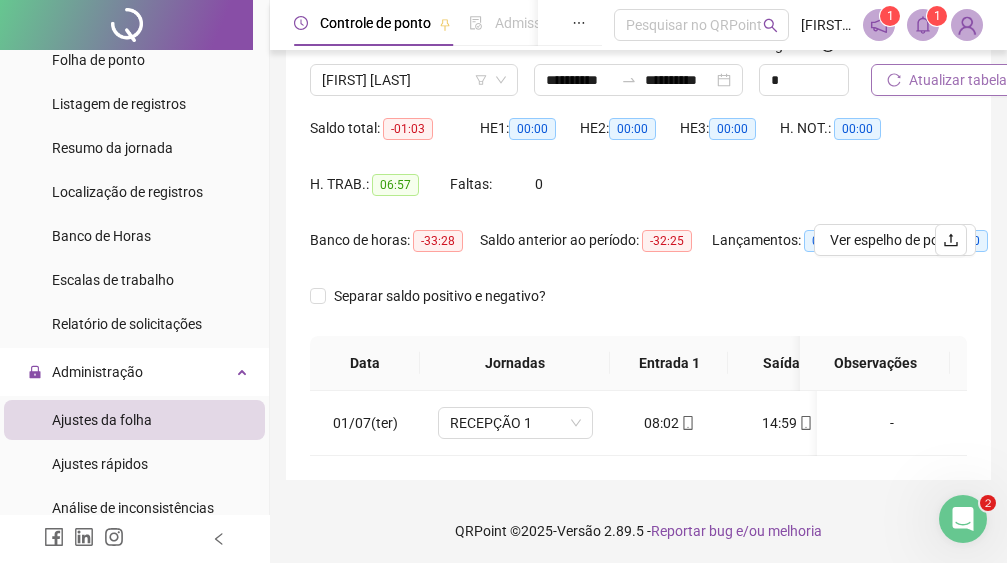 scroll, scrollTop: 192, scrollLeft: 0, axis: vertical 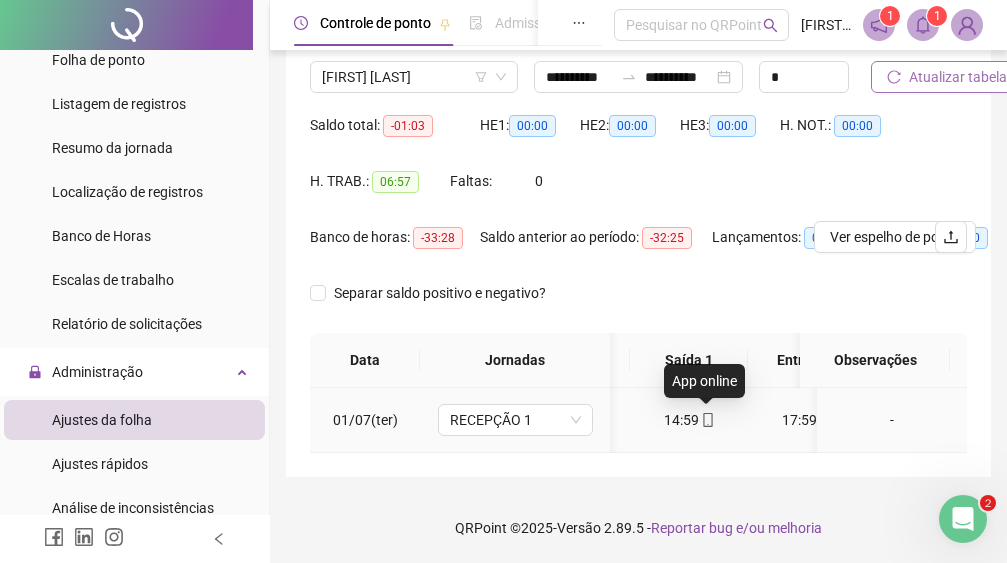 click 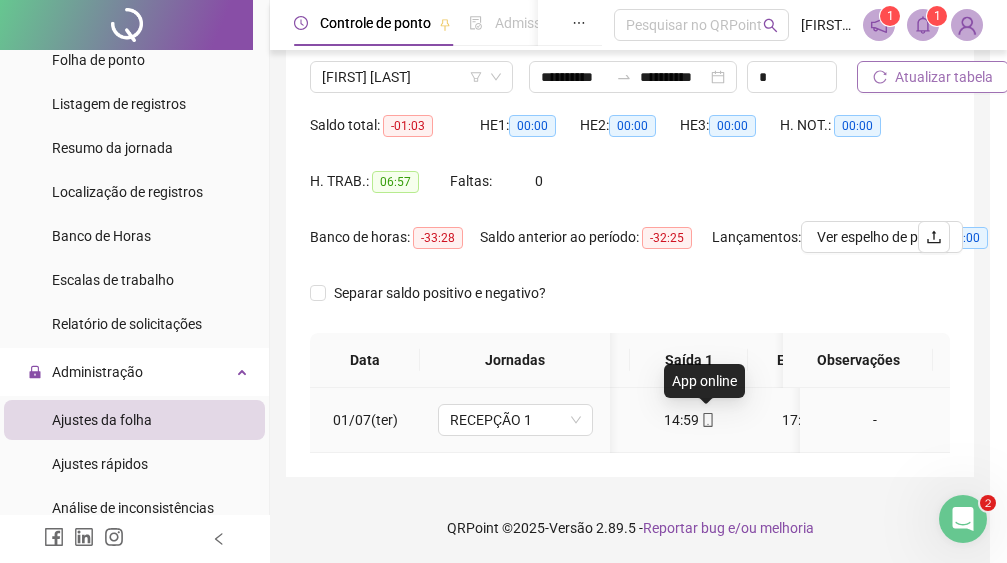 type on "**********" 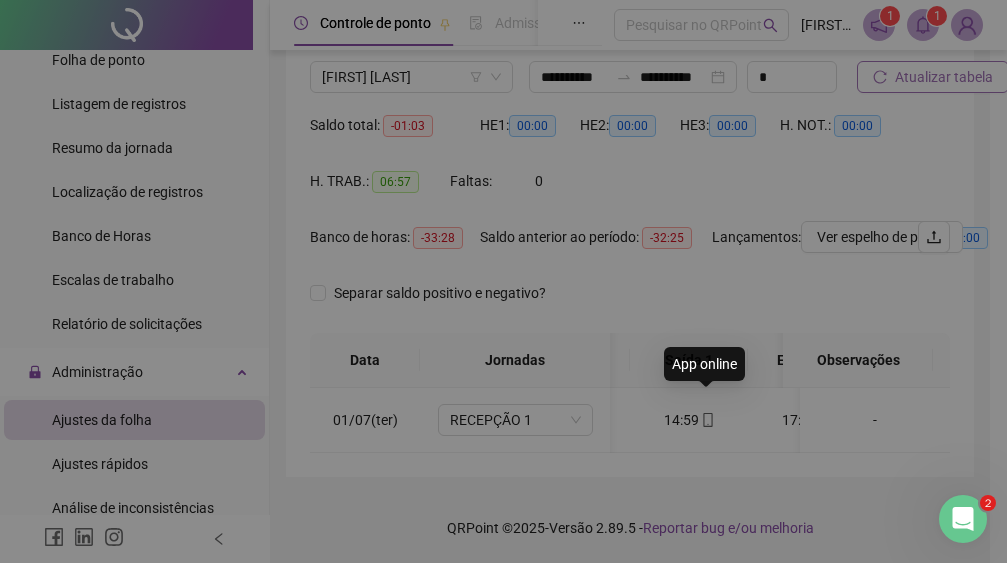 scroll, scrollTop: 175, scrollLeft: 0, axis: vertical 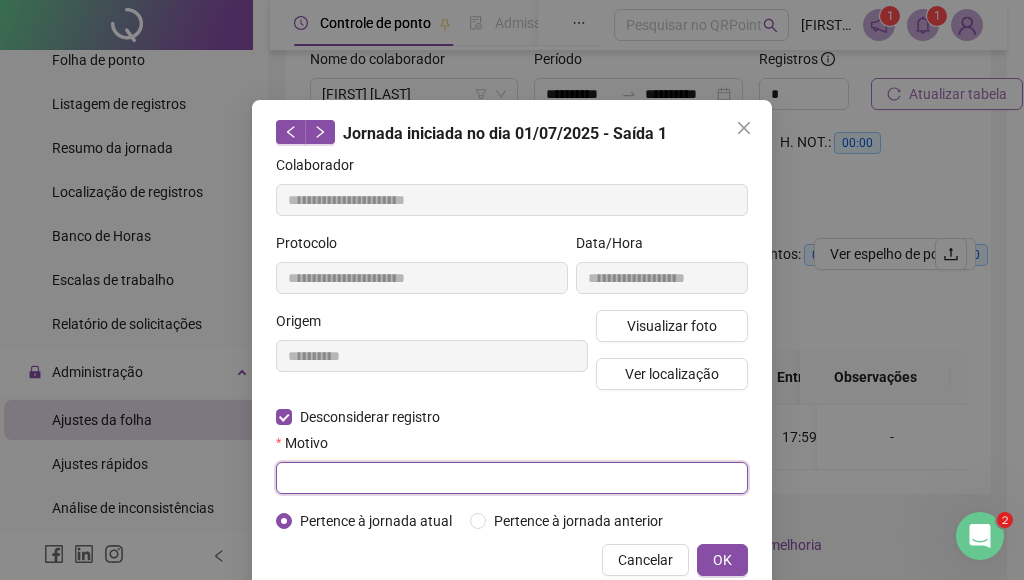 click at bounding box center (512, 478) 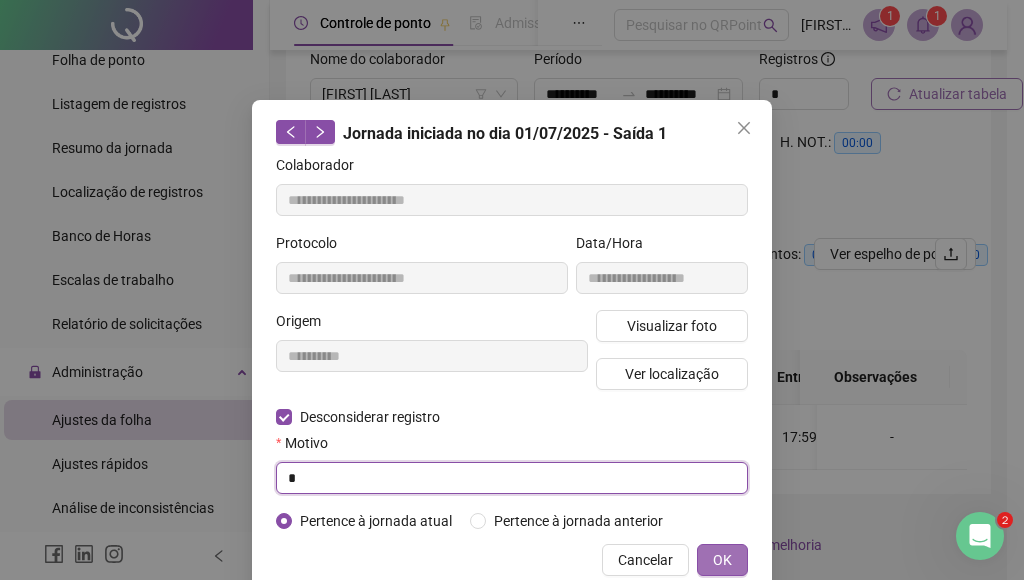 type on "*" 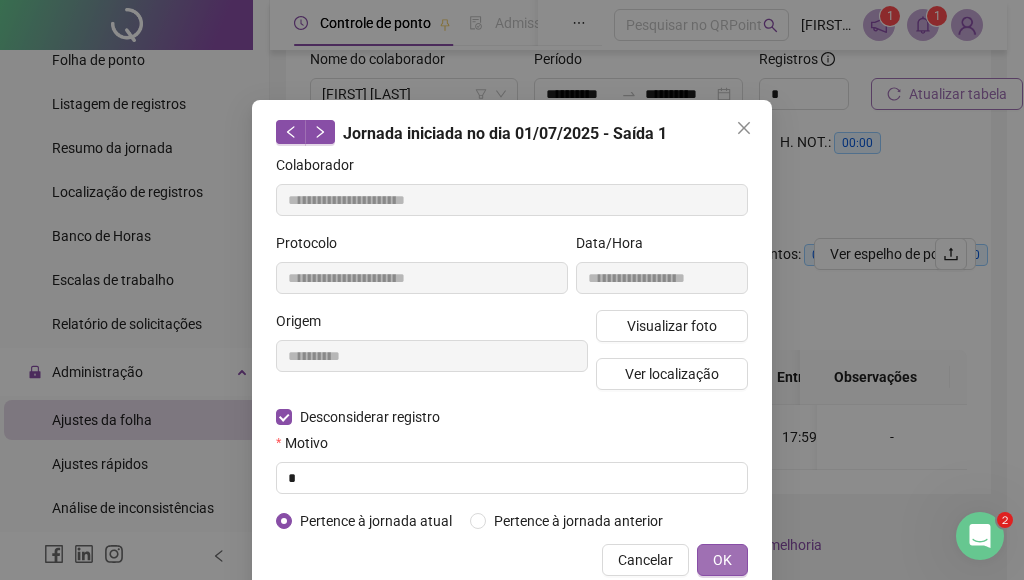 click on "OK" at bounding box center (722, 560) 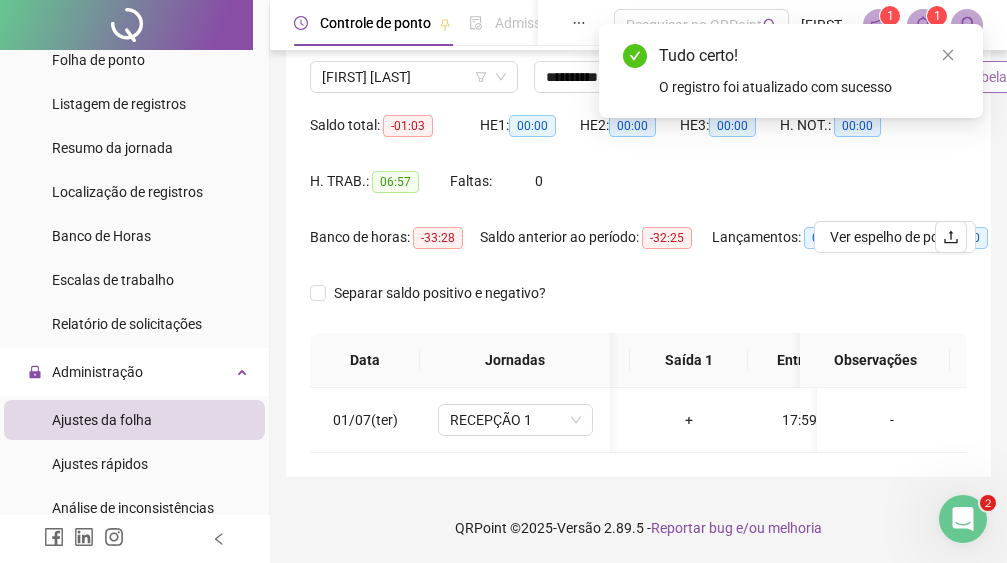 scroll, scrollTop: 0, scrollLeft: 136, axis: horizontal 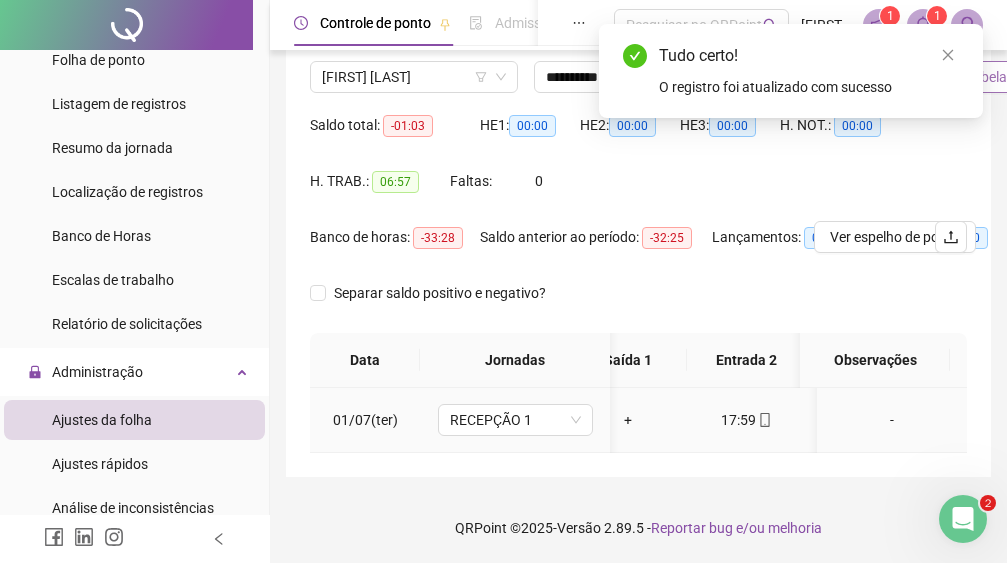 click on "17:59" at bounding box center (746, 420) 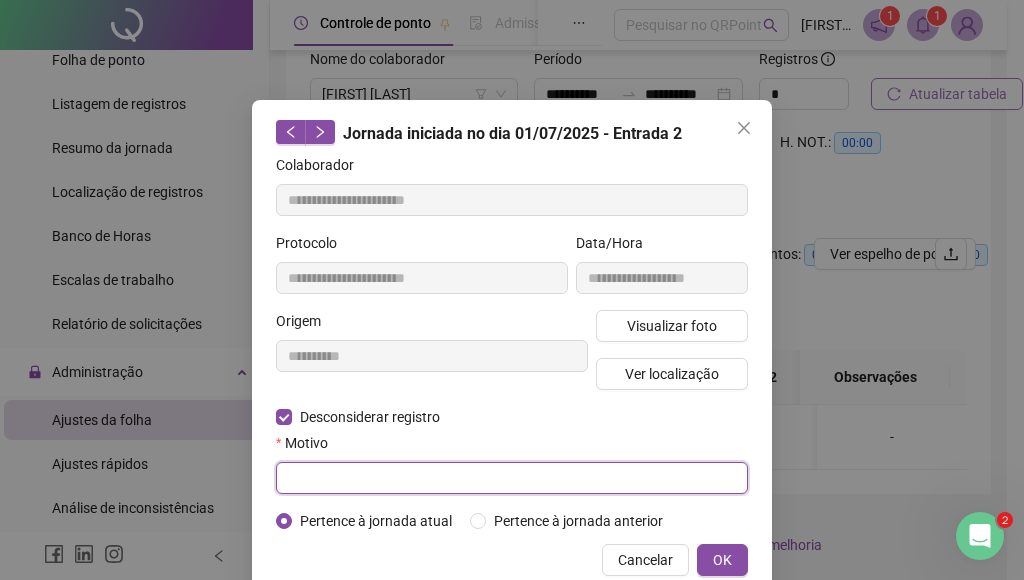 click at bounding box center [512, 478] 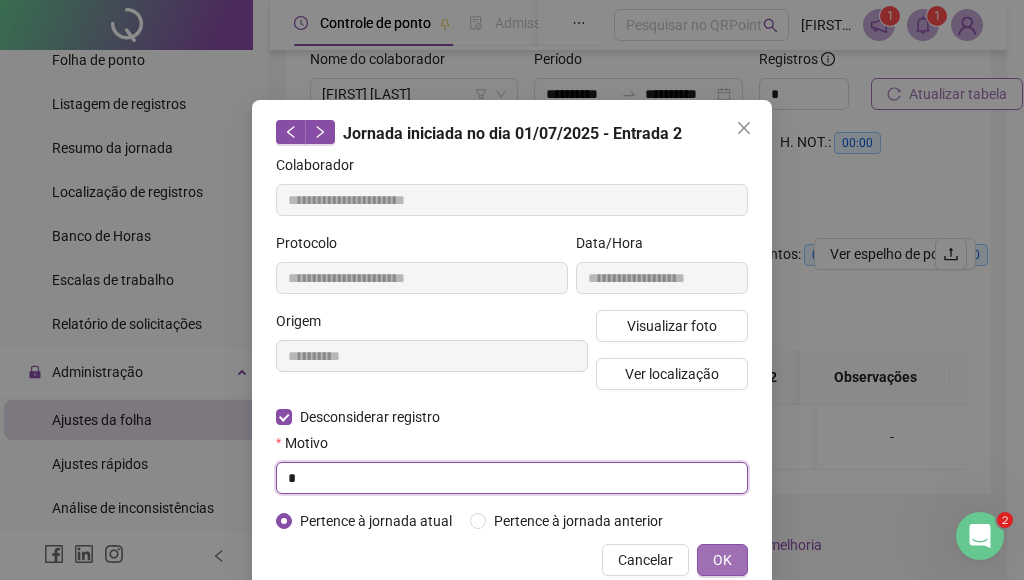 type on "*" 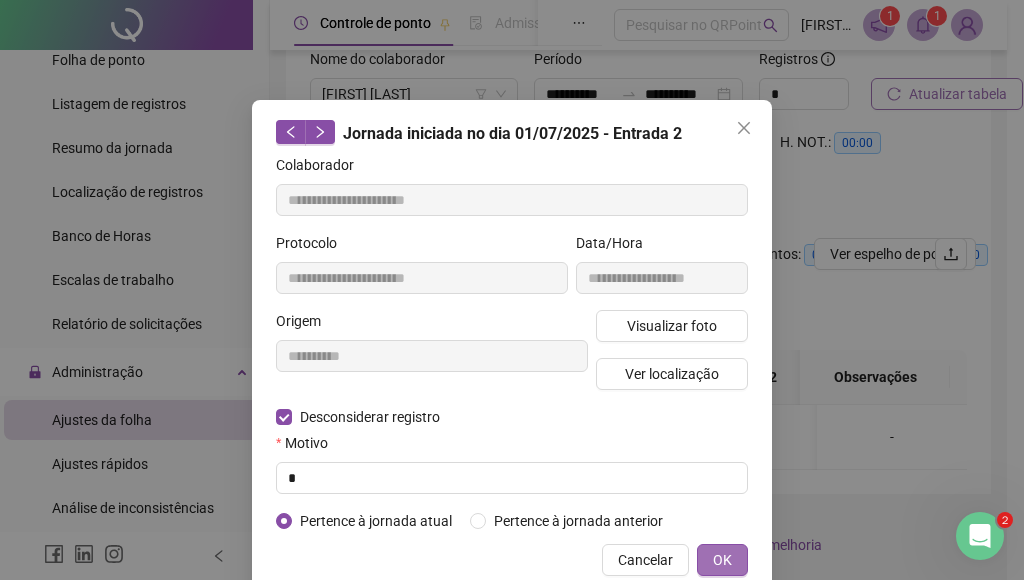 click on "OK" at bounding box center (722, 560) 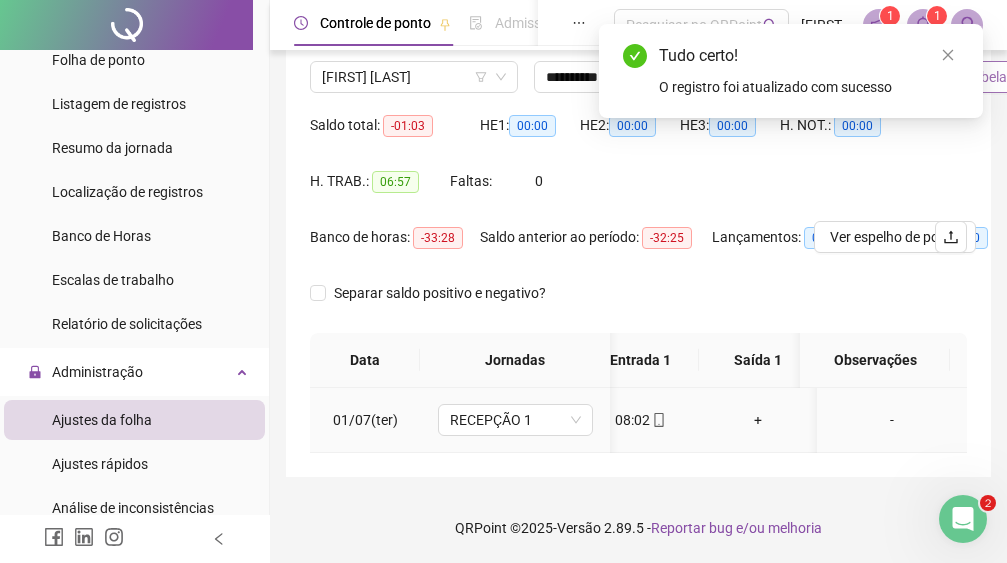click on "+" at bounding box center (758, 420) 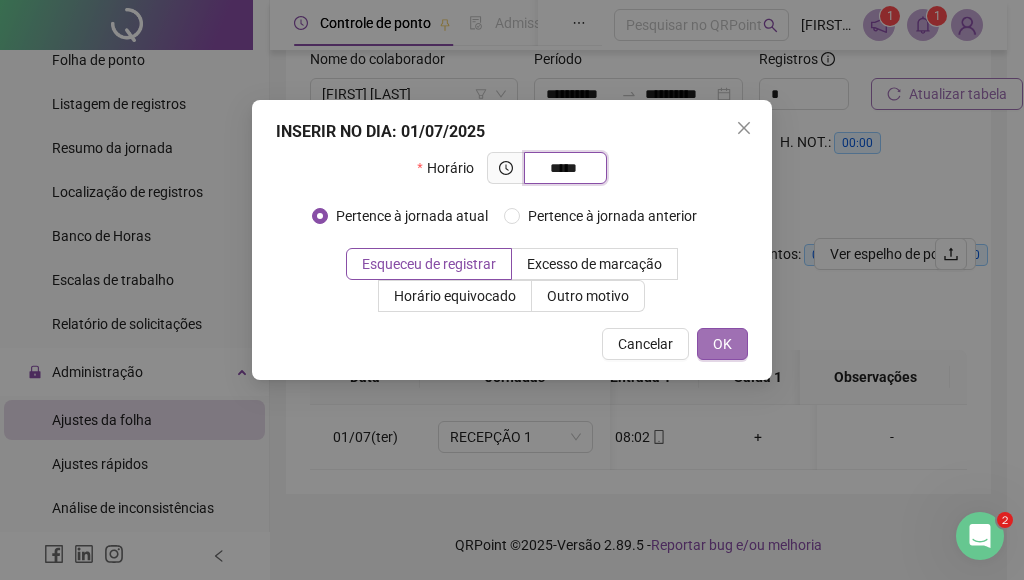 type on "*****" 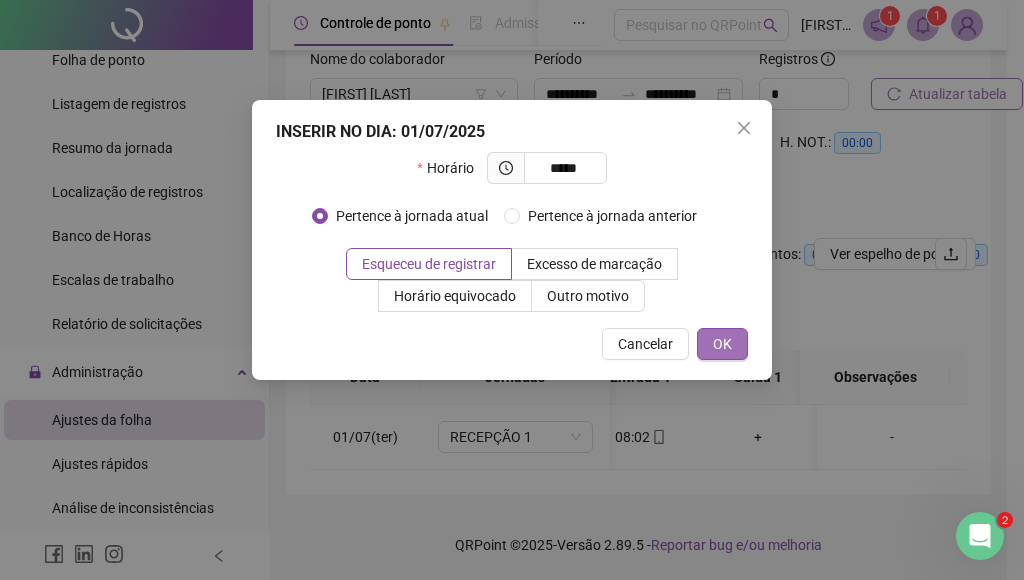 click on "OK" at bounding box center [722, 344] 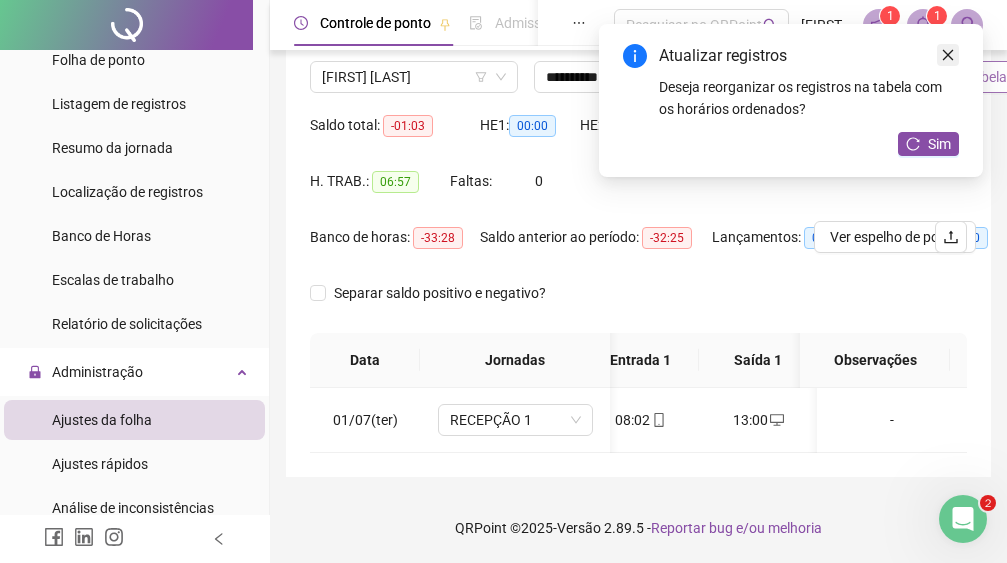 click 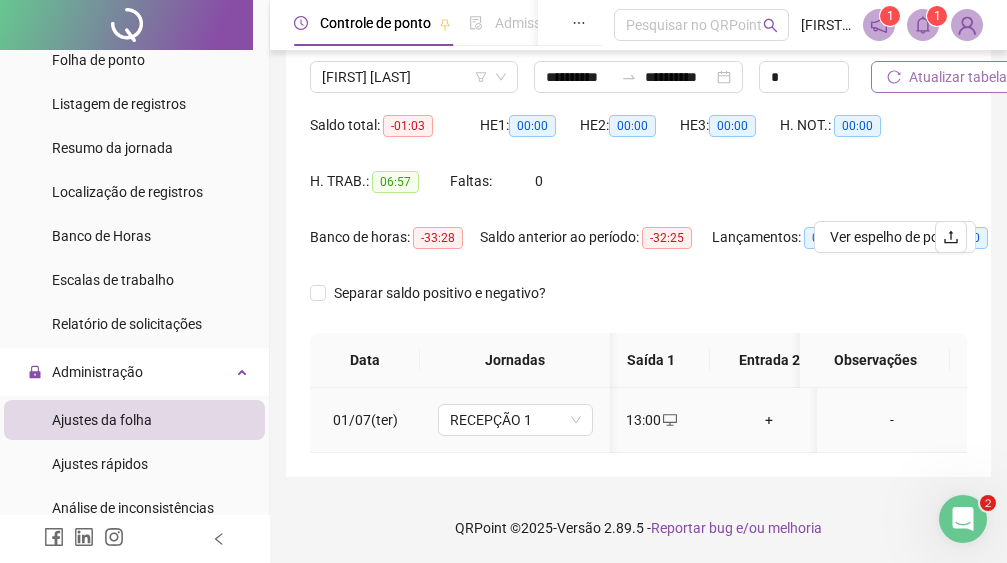click on "+" at bounding box center [769, 420] 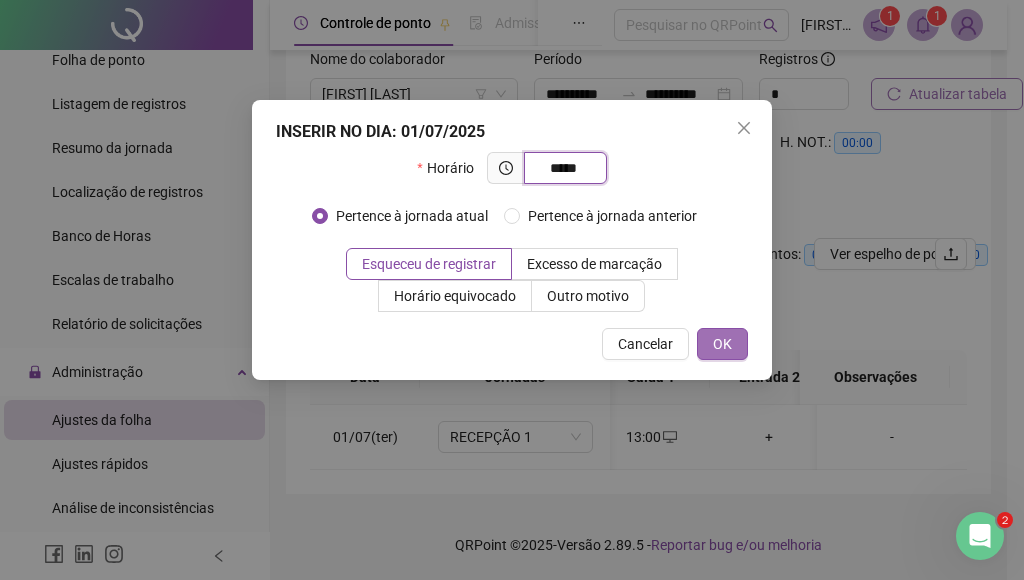 type on "*****" 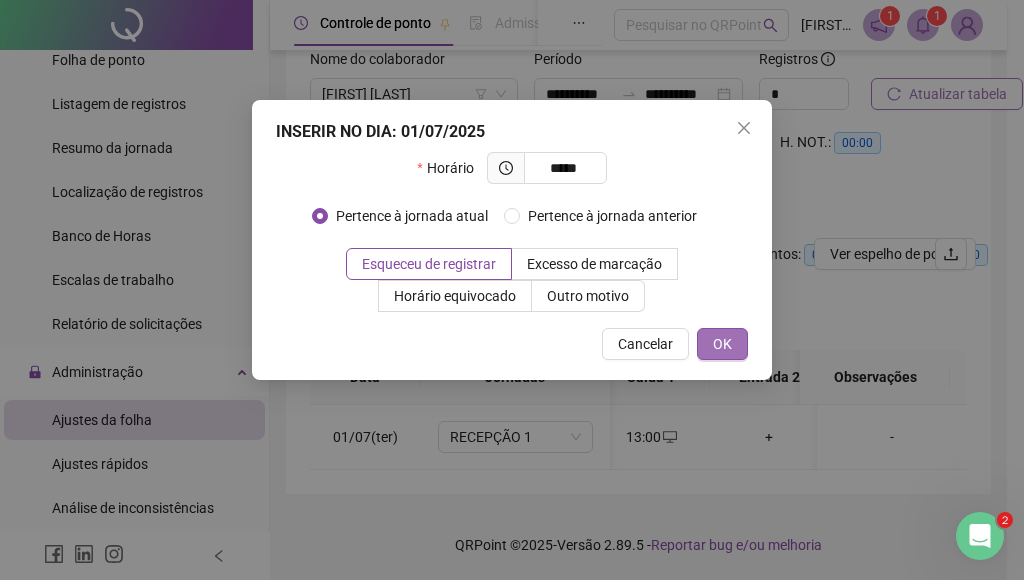 click on "OK" at bounding box center [722, 344] 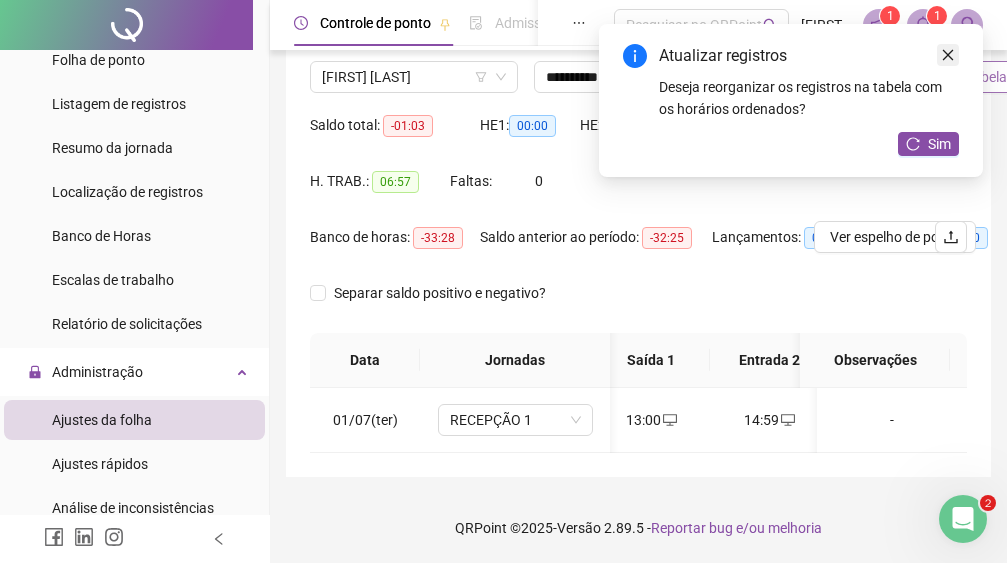 click 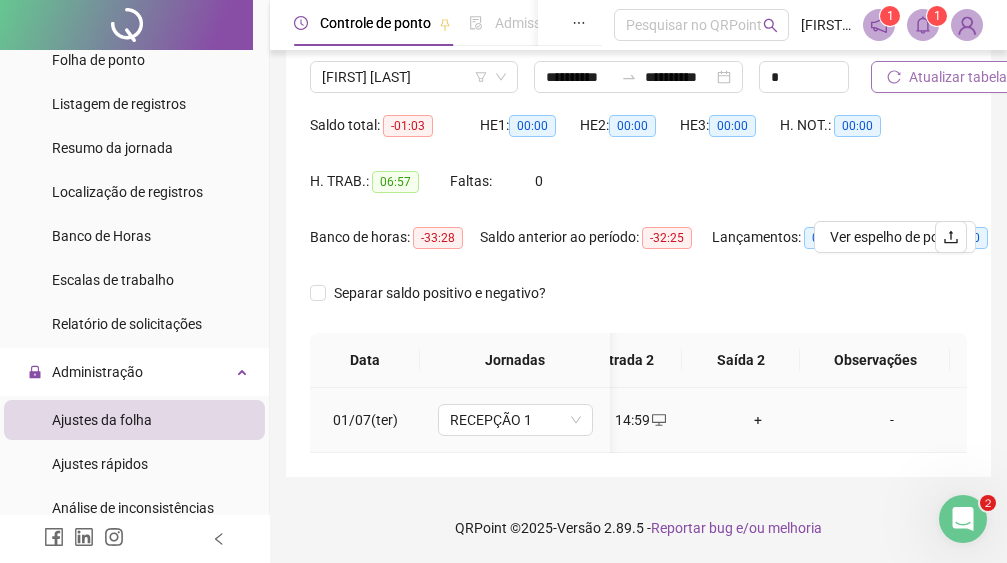 click on "+" at bounding box center (758, 420) 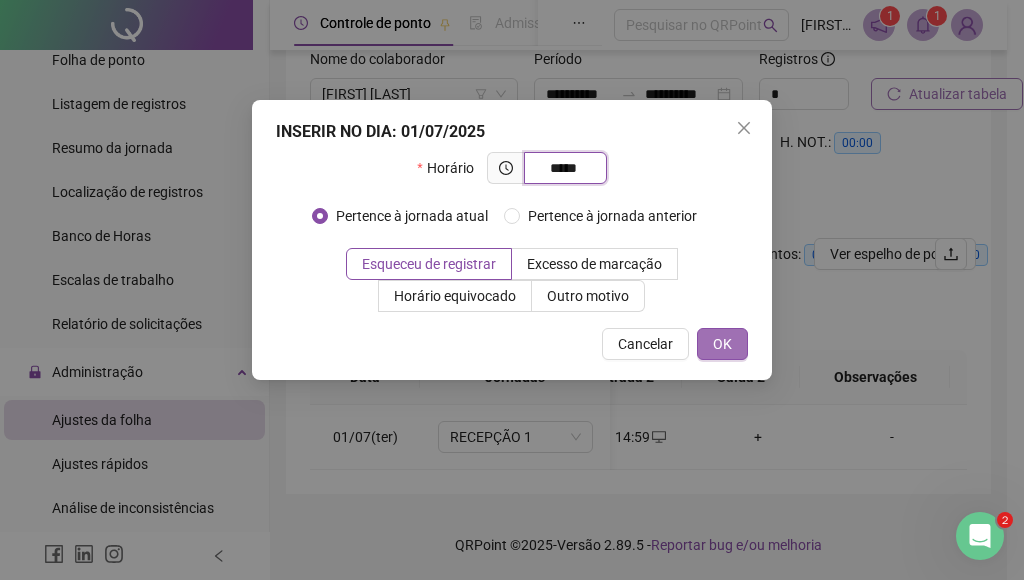 type on "*****" 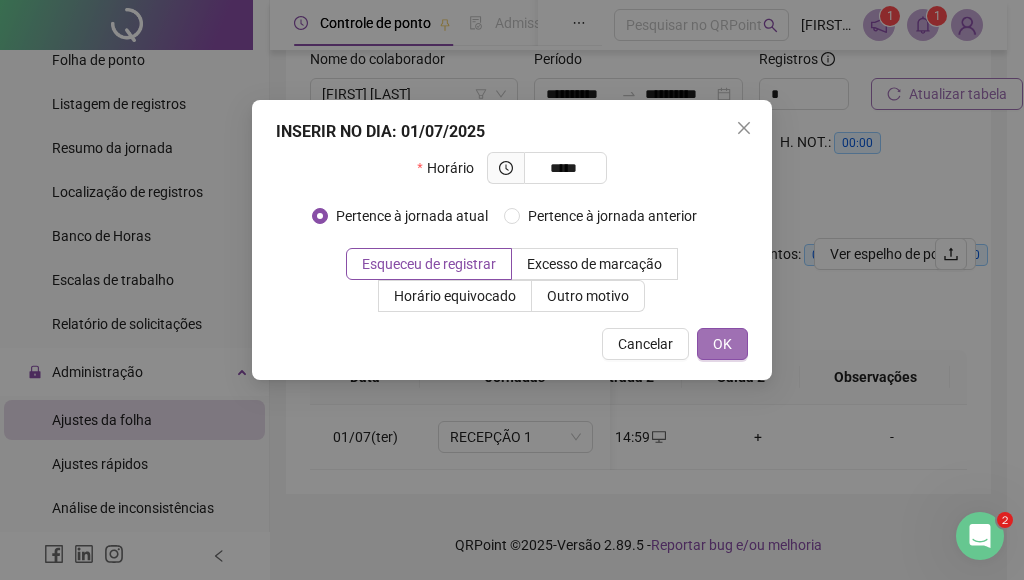 click on "OK" at bounding box center [722, 344] 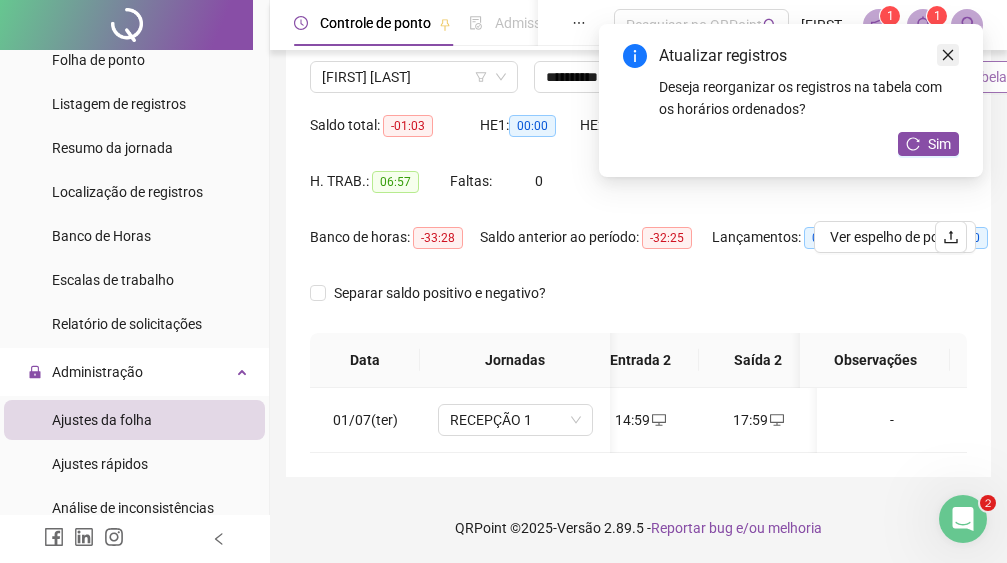 click 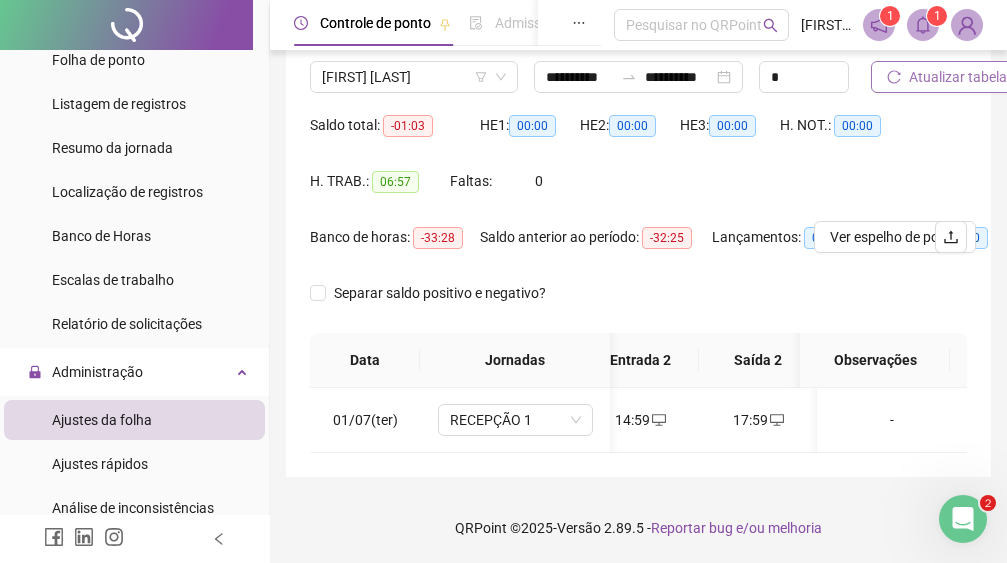 scroll, scrollTop: 192, scrollLeft: 0, axis: vertical 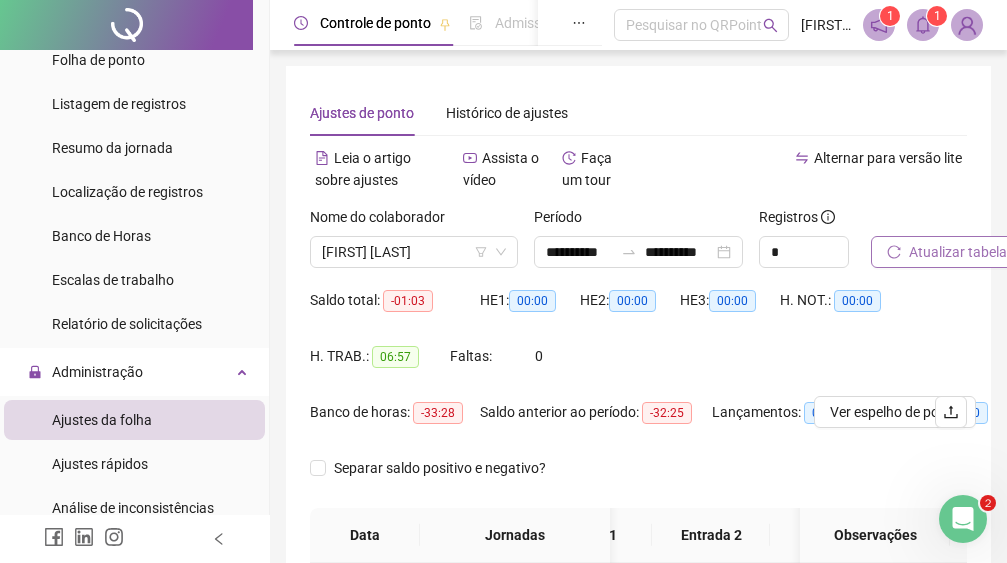 click 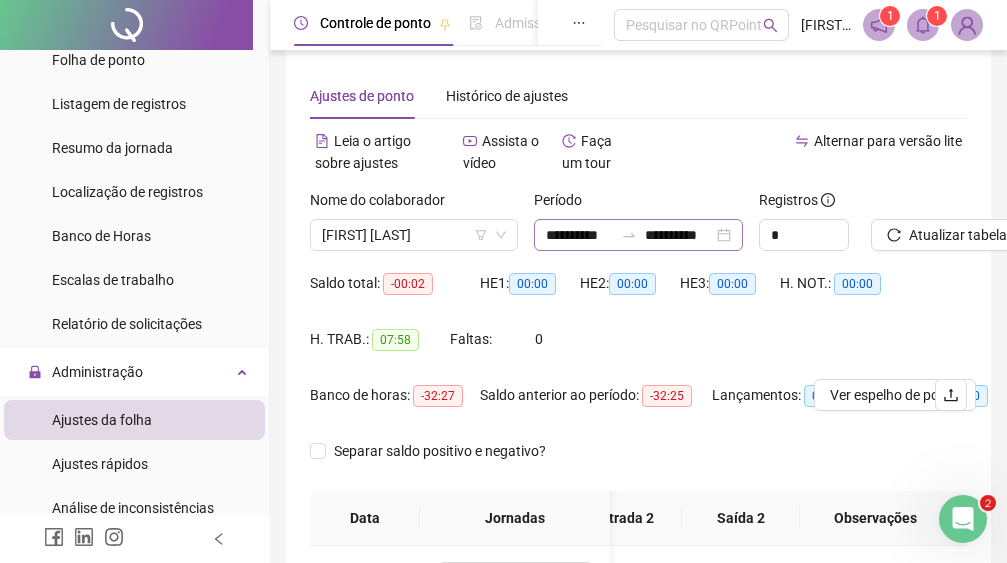click on "**********" at bounding box center (638, 235) 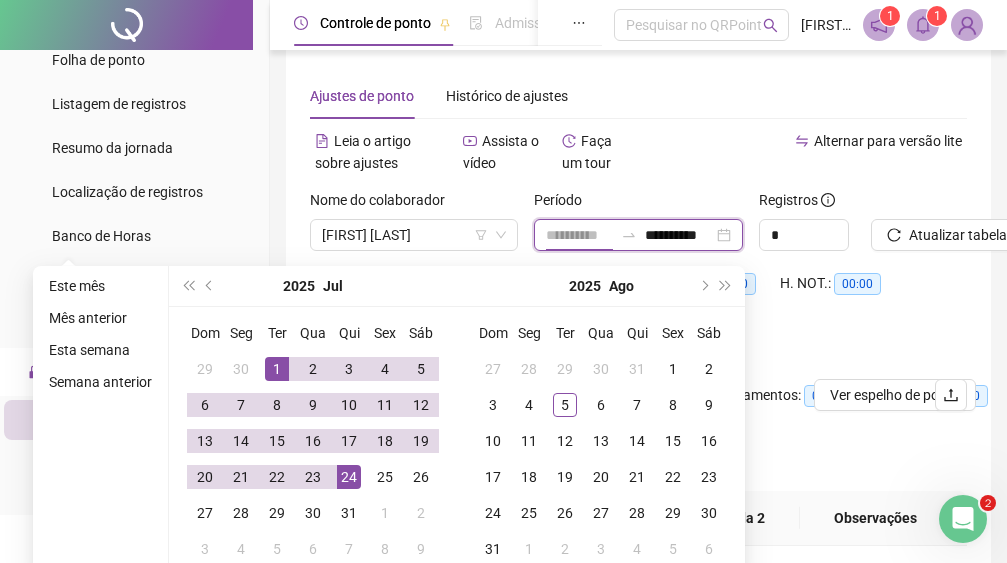 type on "**********" 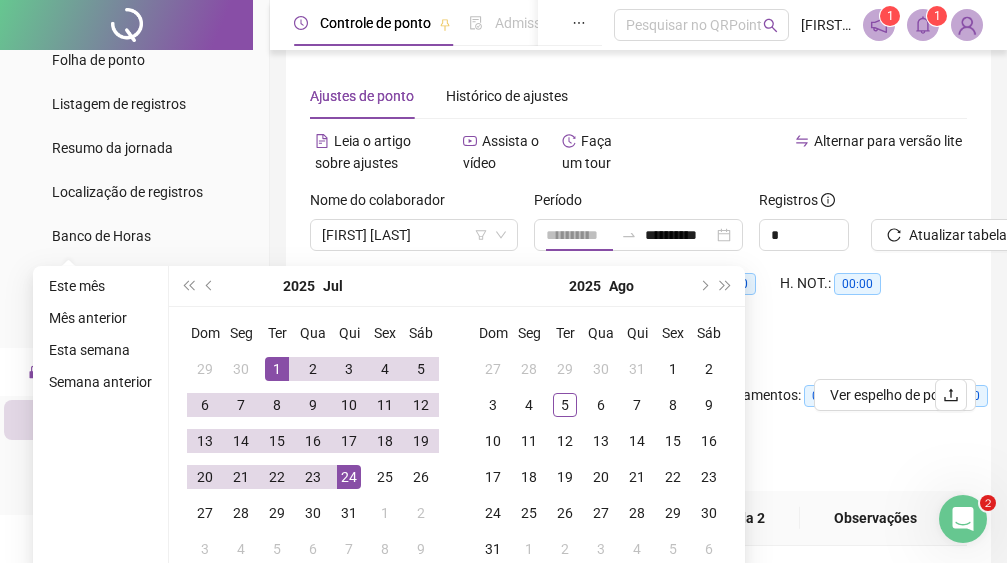 click on "24" at bounding box center [349, 477] 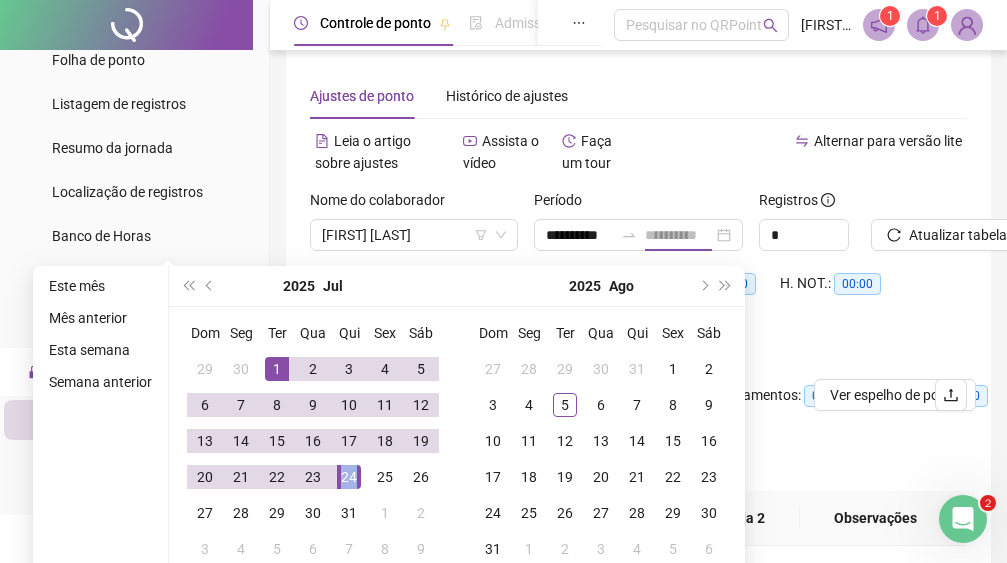 click on "24" at bounding box center [349, 477] 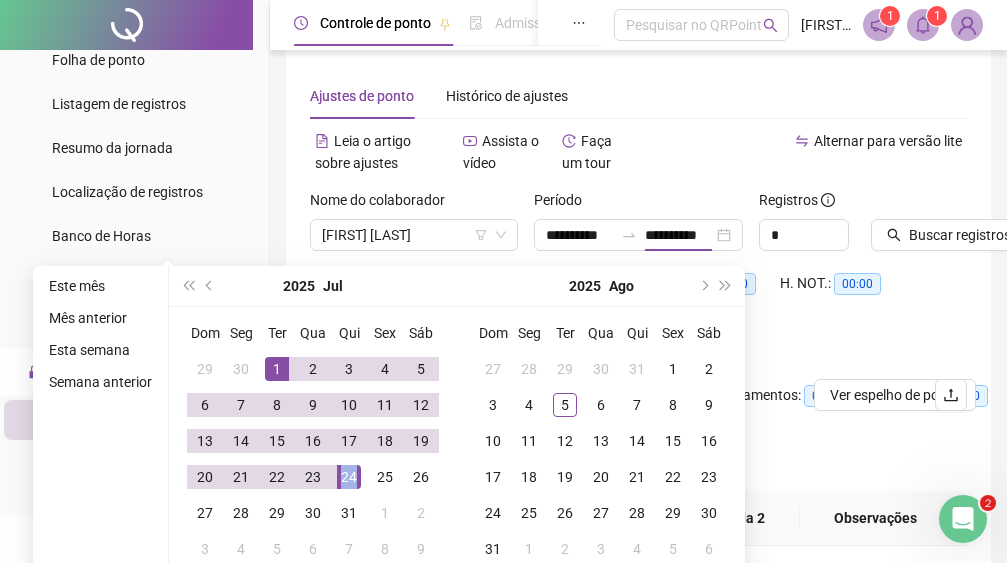 type on "**********" 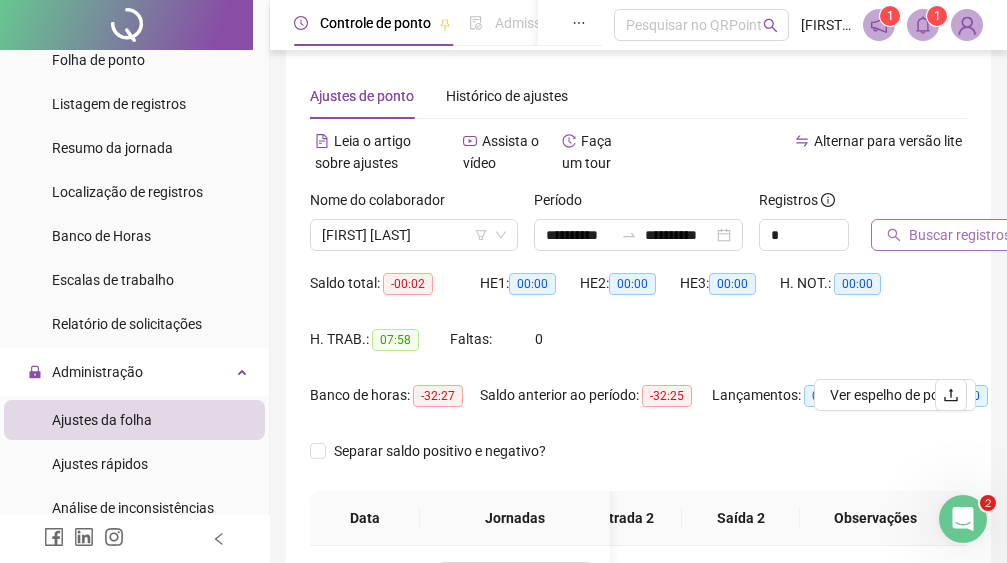 click 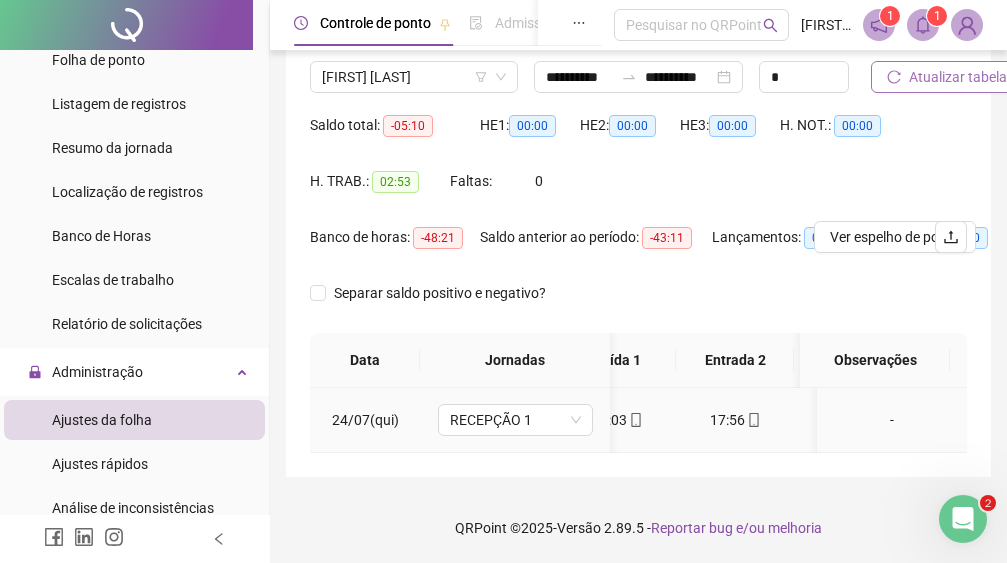 click on "17:56" at bounding box center [735, 420] 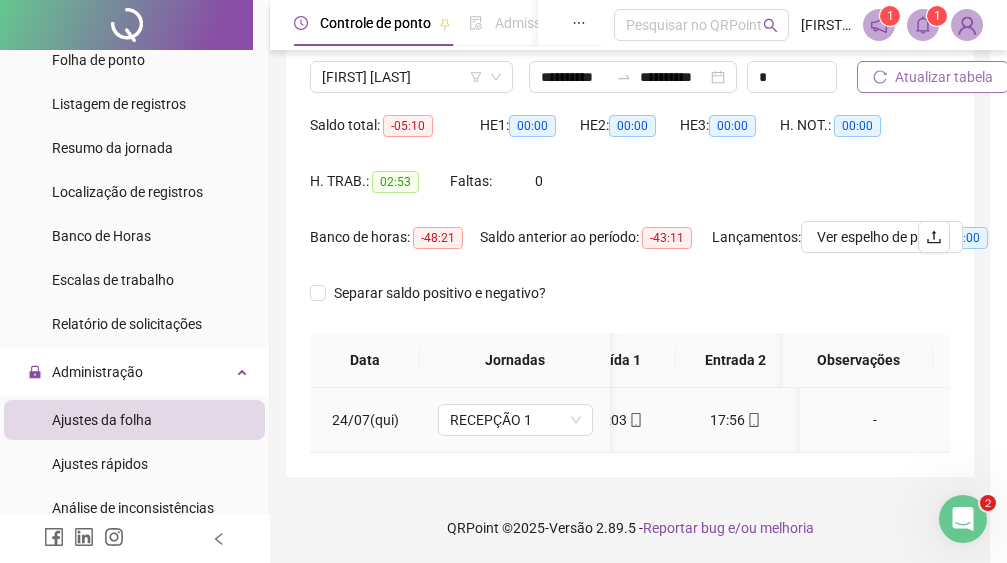 type on "**********" 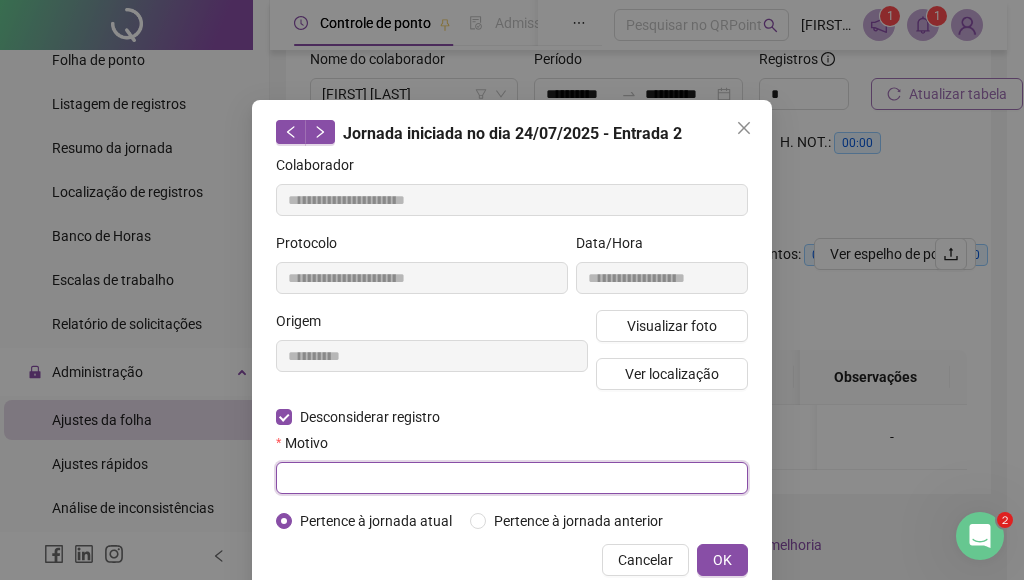 click at bounding box center (512, 478) 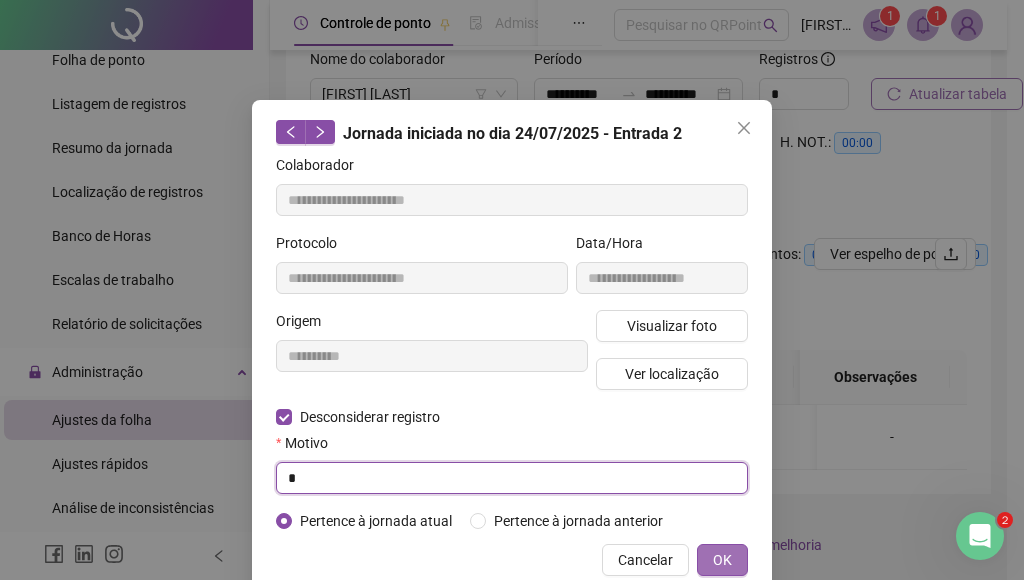 type on "*" 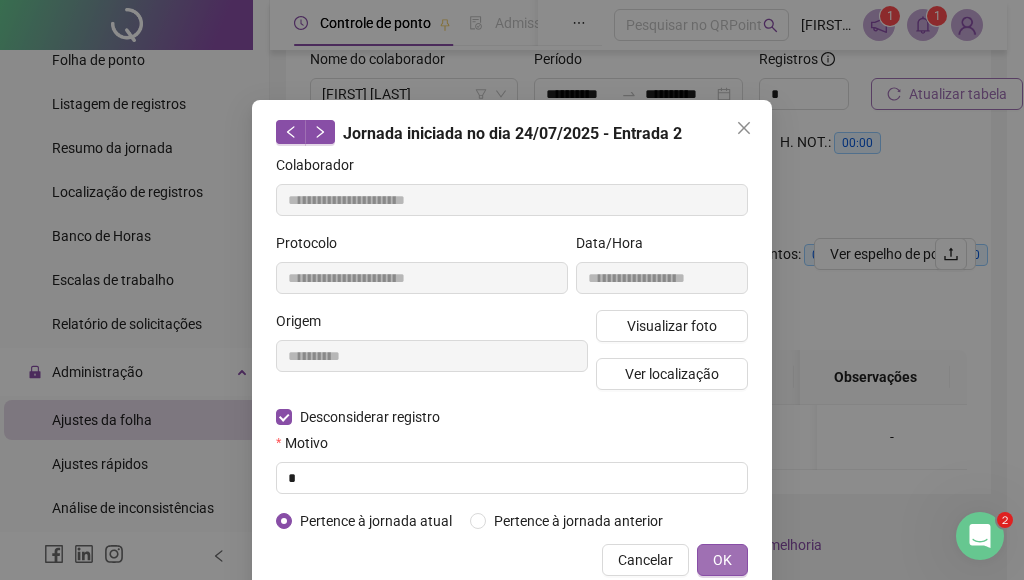 click on "OK" at bounding box center (722, 560) 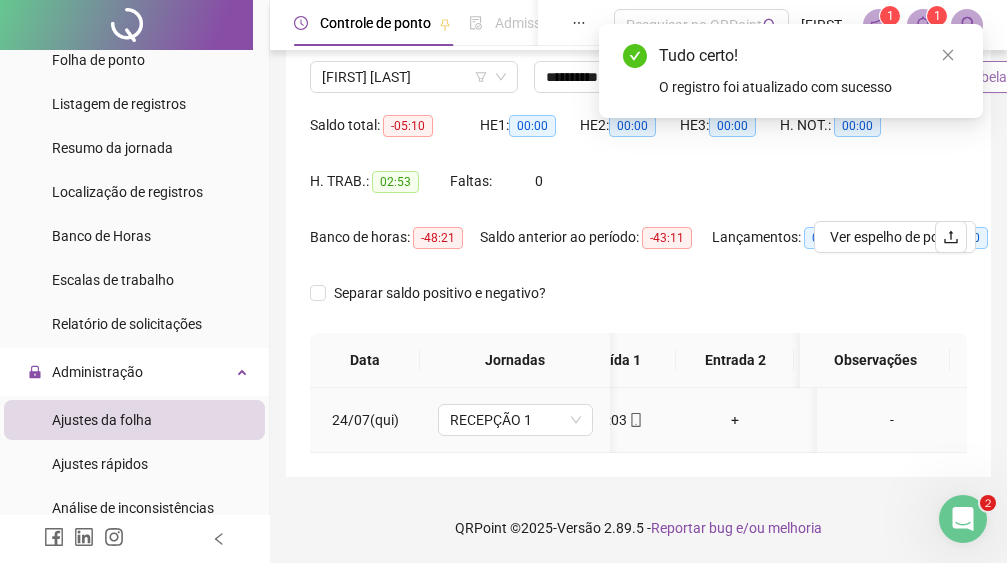 click on "+" at bounding box center [735, 420] 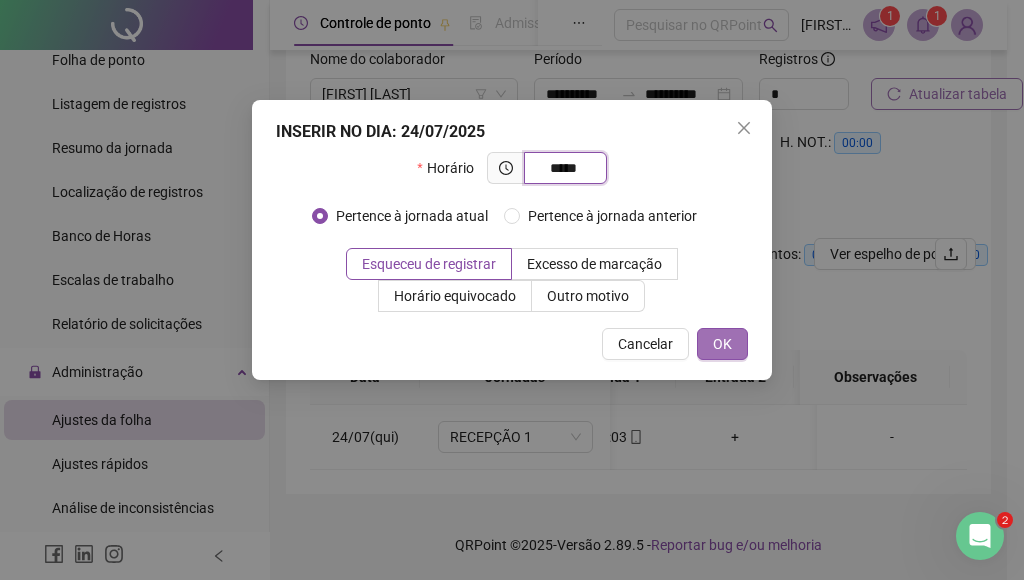 type on "*****" 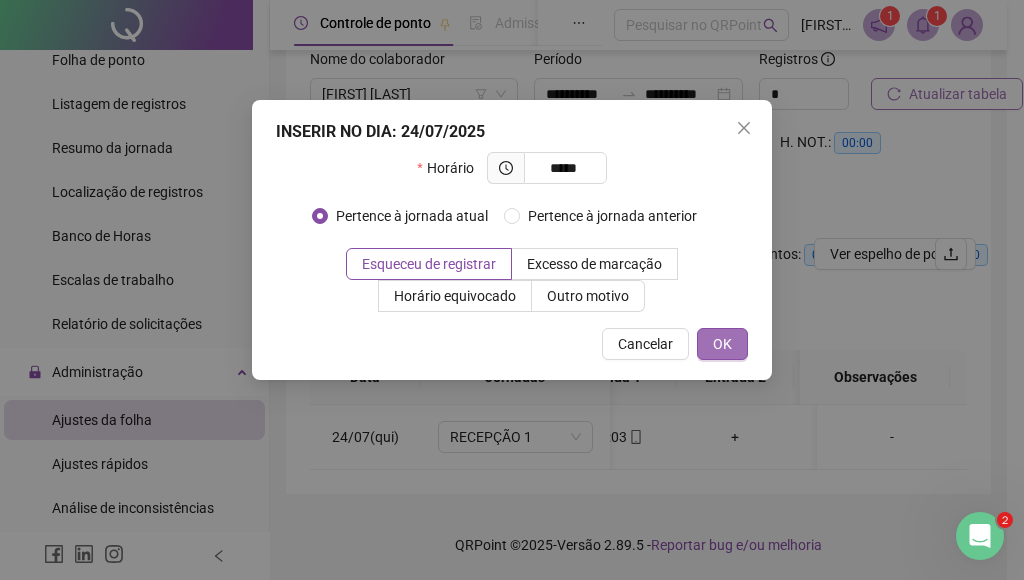 click on "OK" at bounding box center (722, 344) 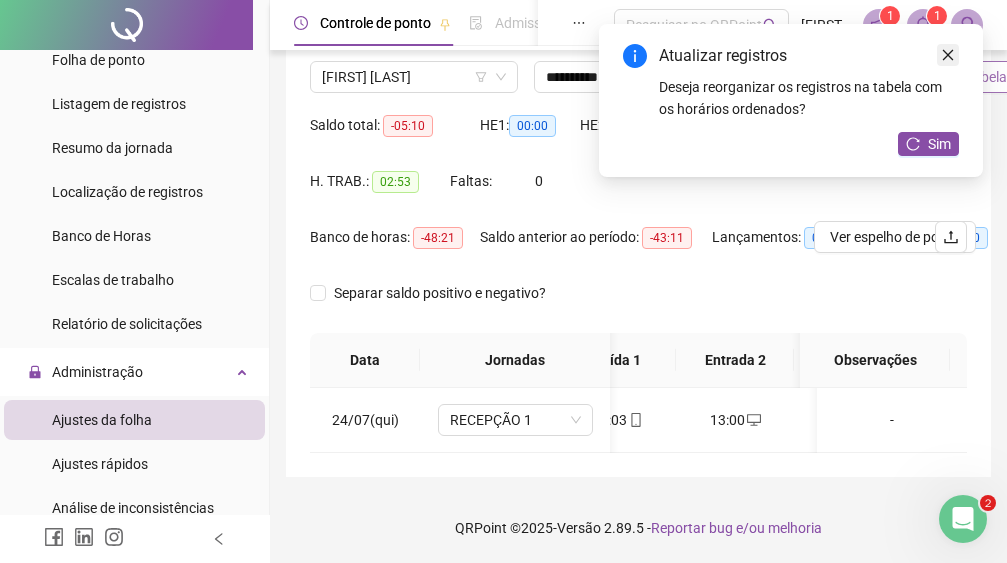 click 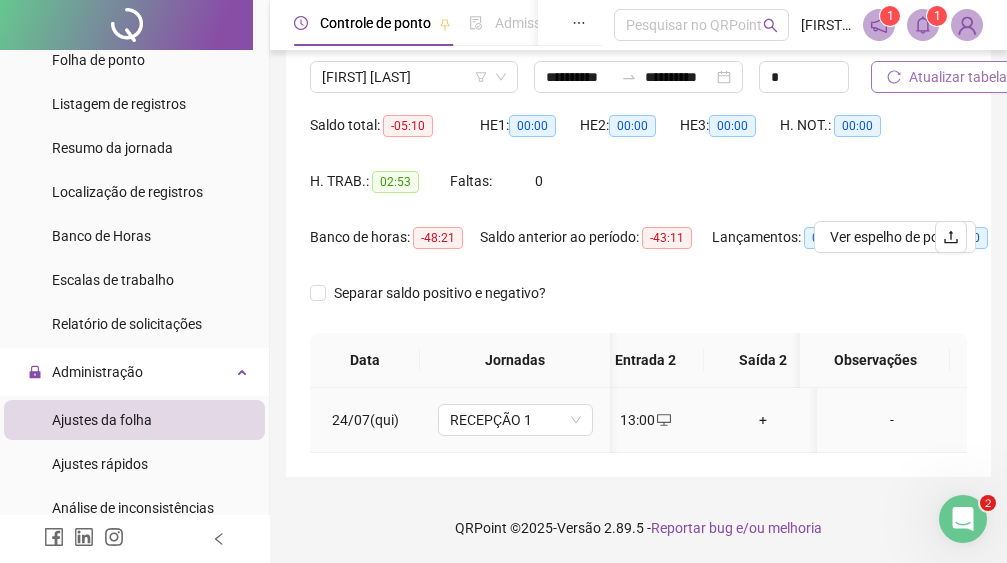 click on "+" at bounding box center [763, 420] 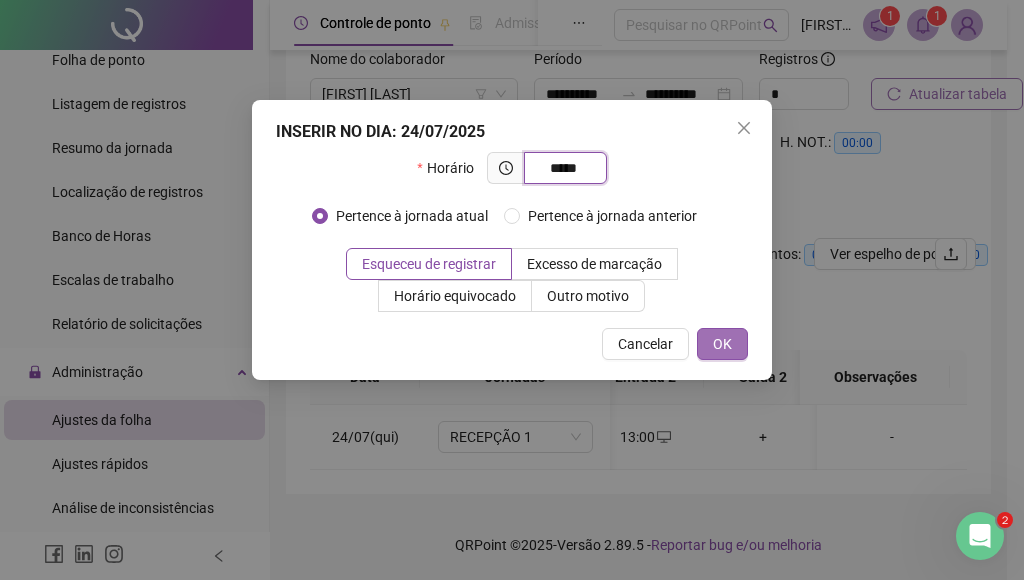 type on "*****" 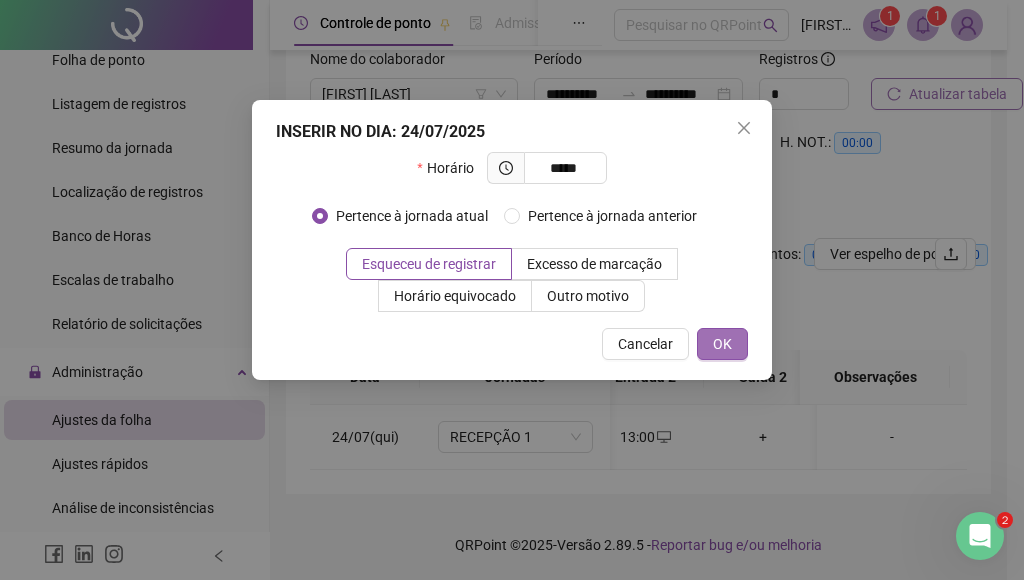 click on "OK" at bounding box center (722, 344) 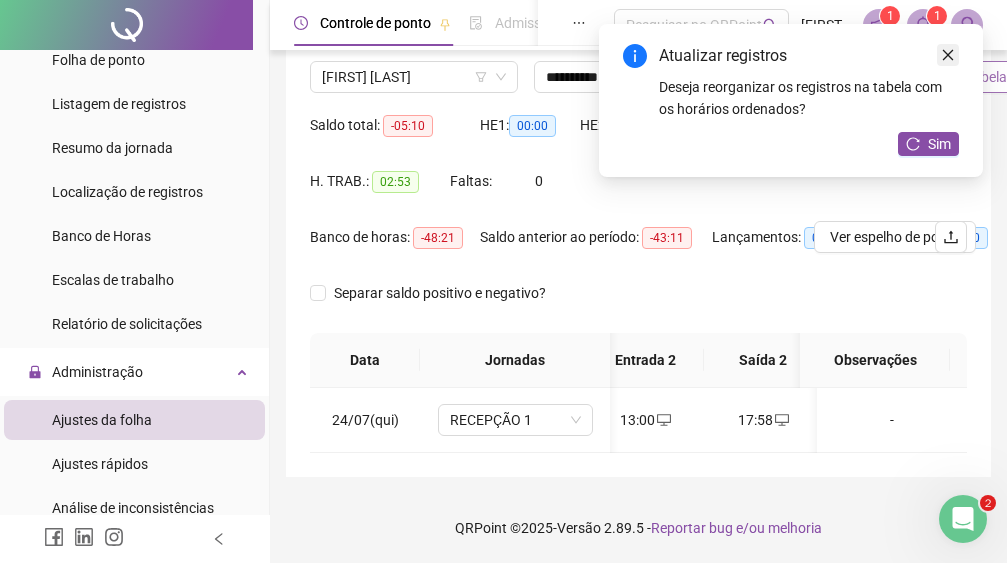 click 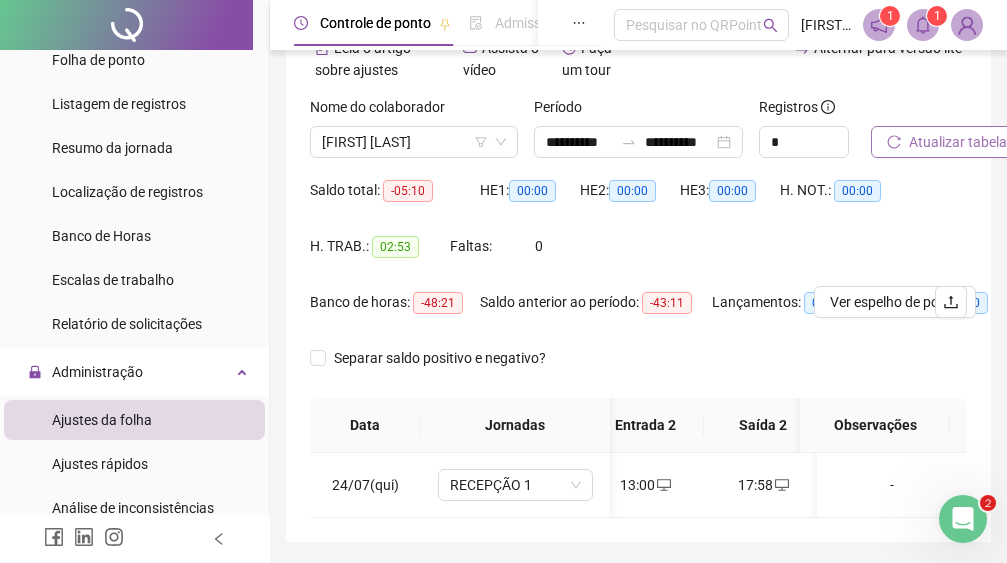 click on "Atualizar tabela" at bounding box center [958, 142] 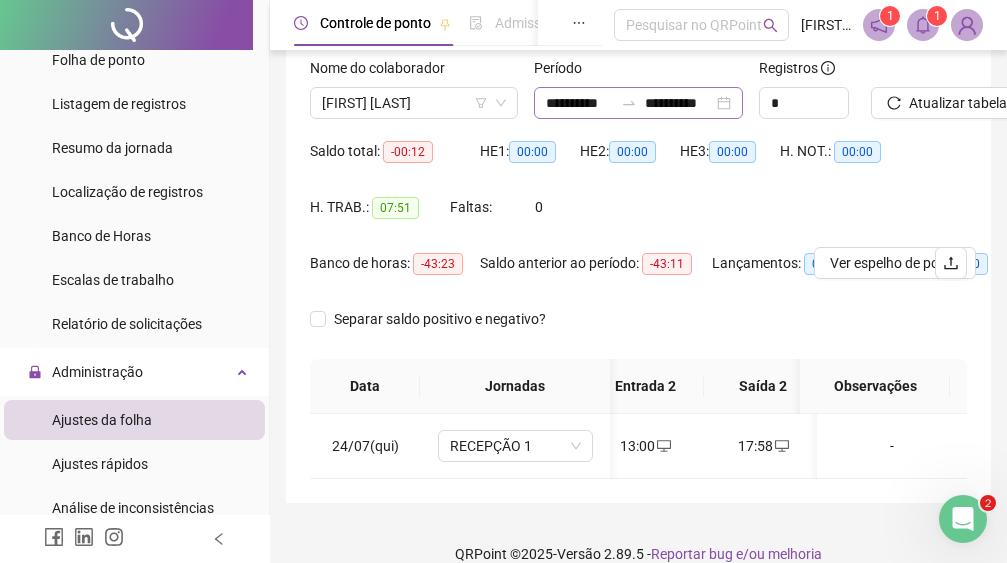 click on "**********" at bounding box center [638, 103] 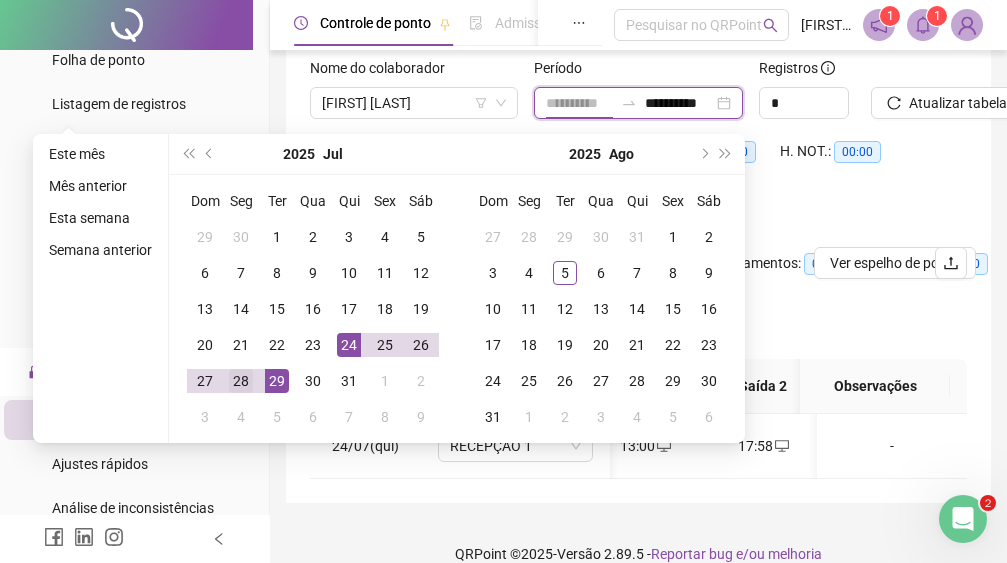 type on "**********" 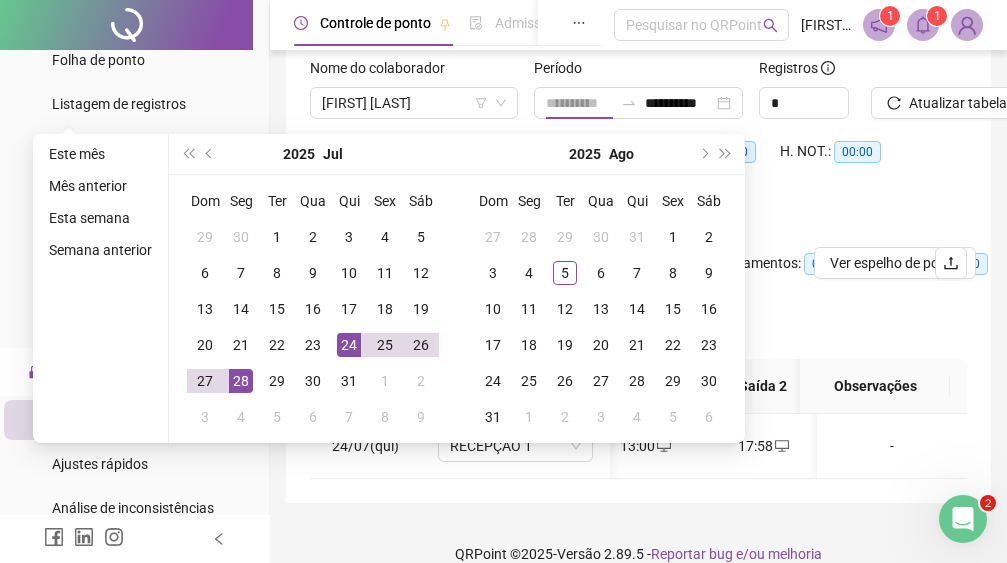 click on "28" at bounding box center (241, 381) 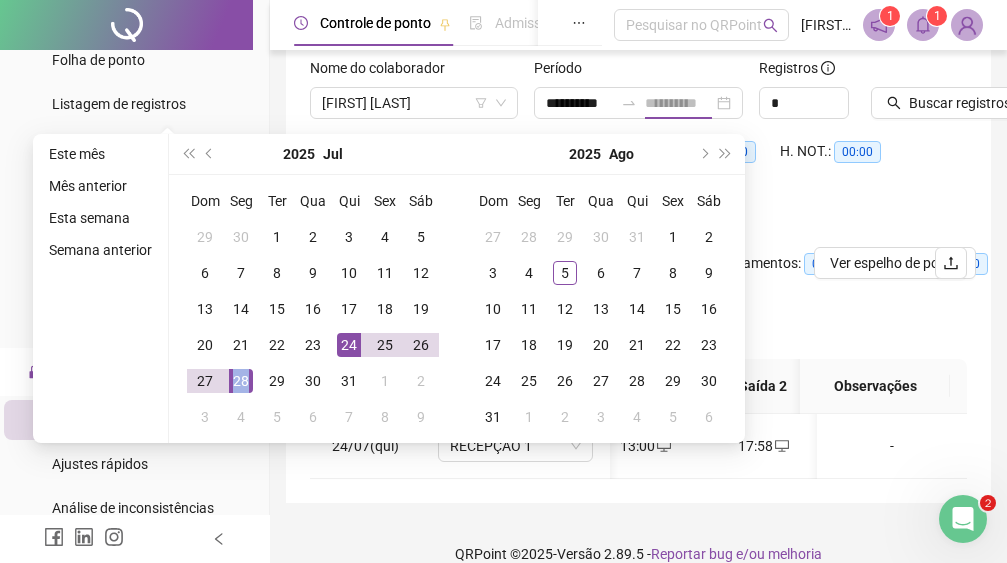 type on "**********" 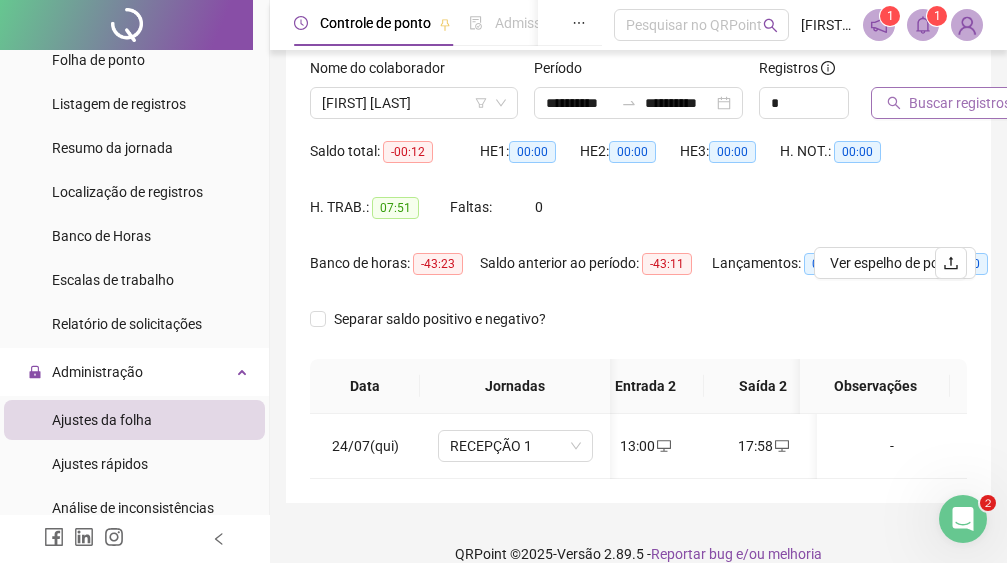 click on "Buscar registros" at bounding box center [960, 103] 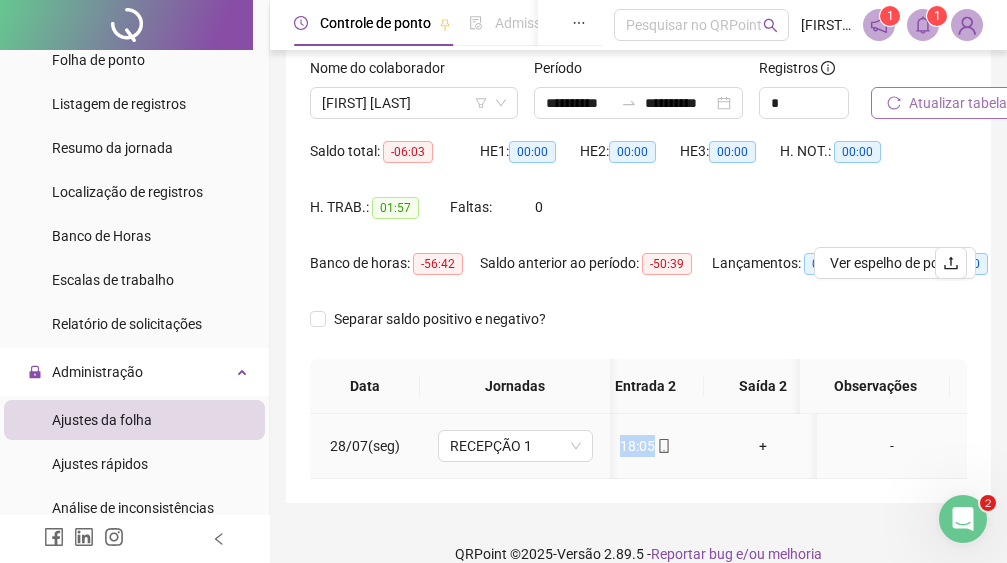 drag, startPoint x: 585, startPoint y: 476, endPoint x: 669, endPoint y: 459, distance: 85.70297 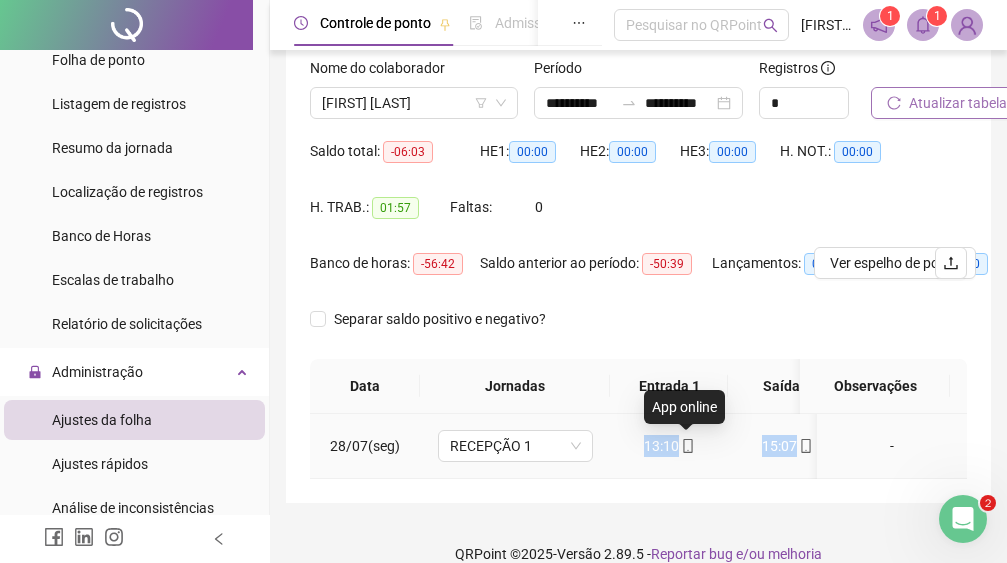 click 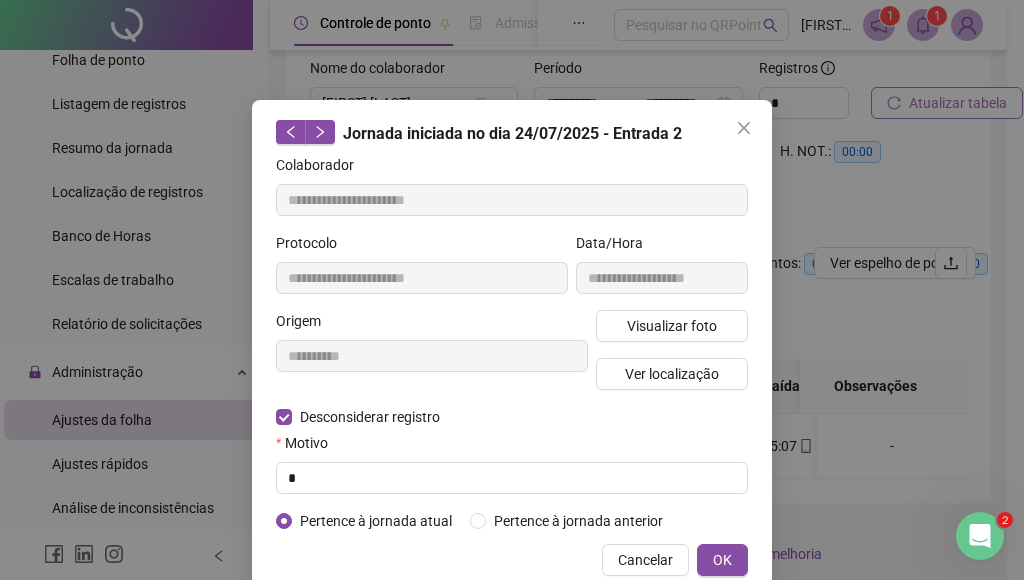type on "**********" 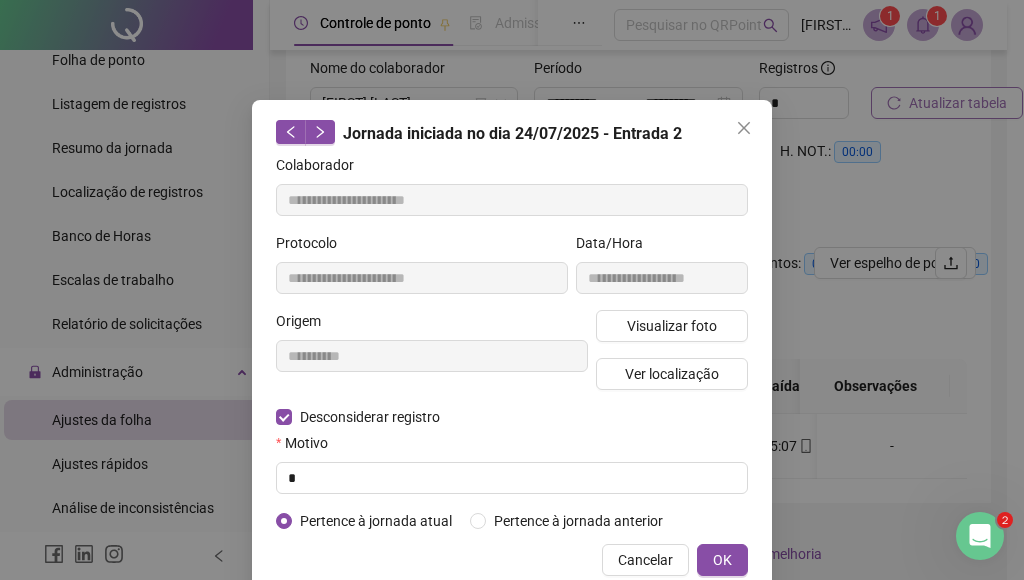type on "**********" 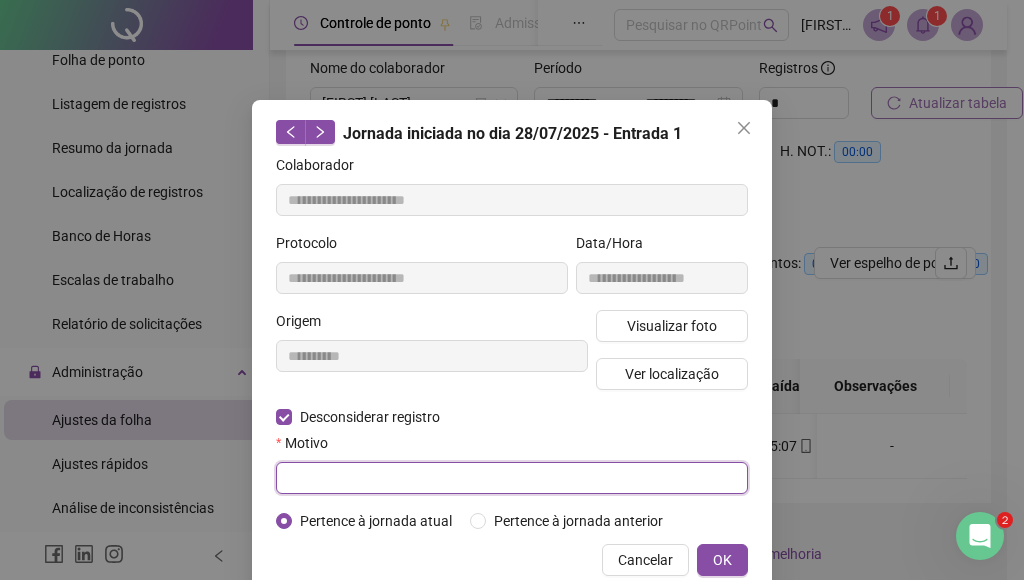 click at bounding box center [512, 478] 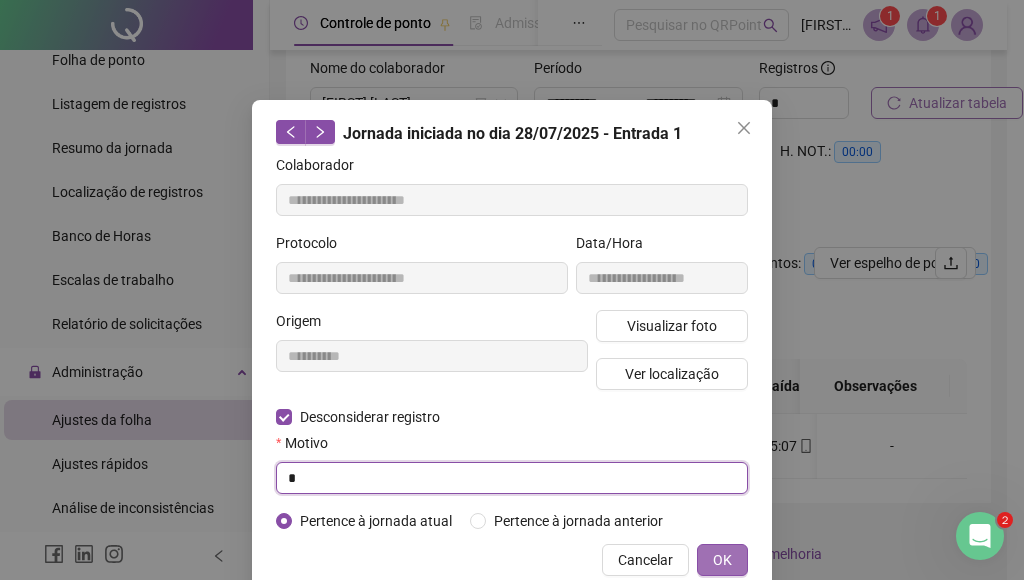 type on "*" 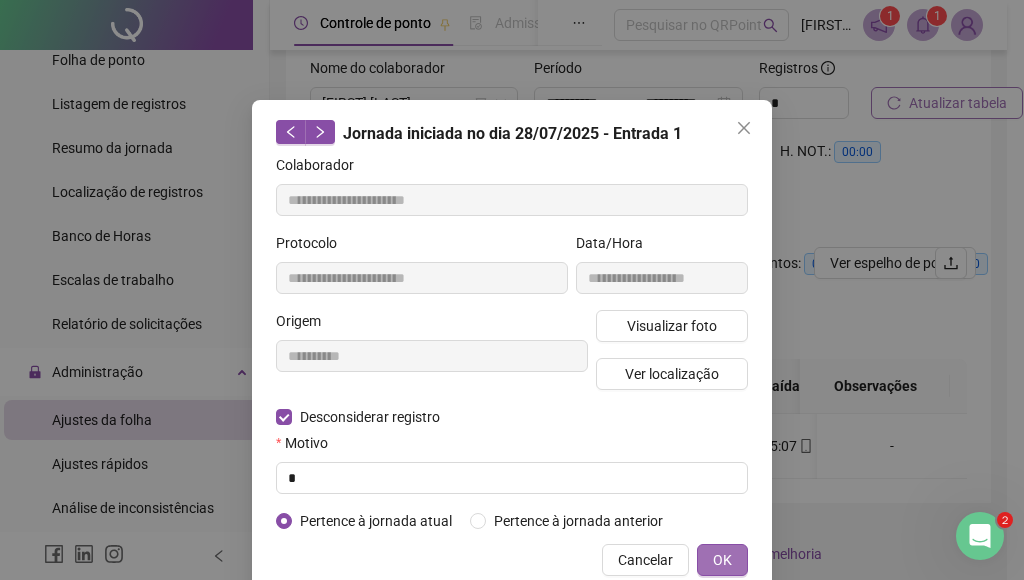 click on "OK" at bounding box center [722, 560] 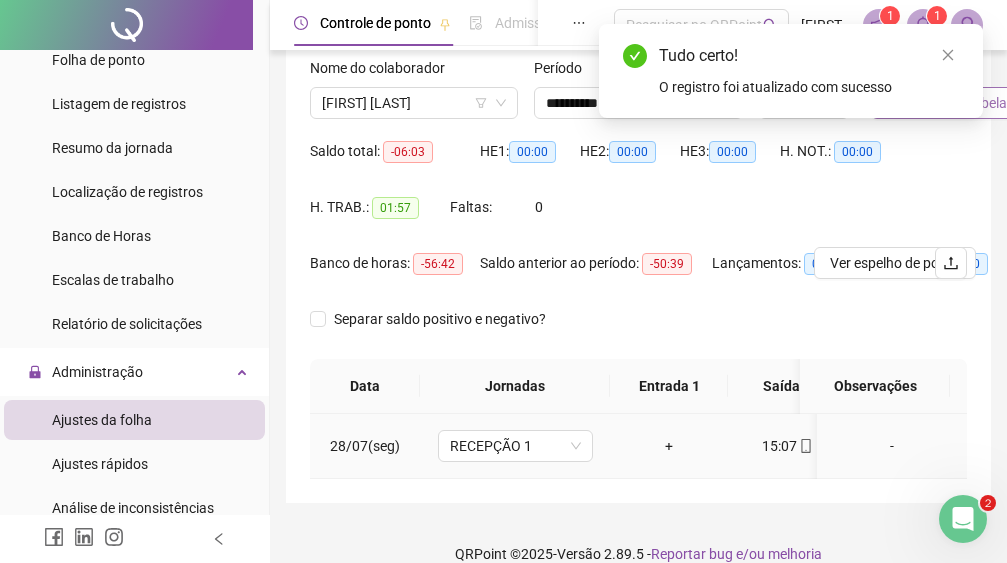 click on "15:07" at bounding box center [787, 446] 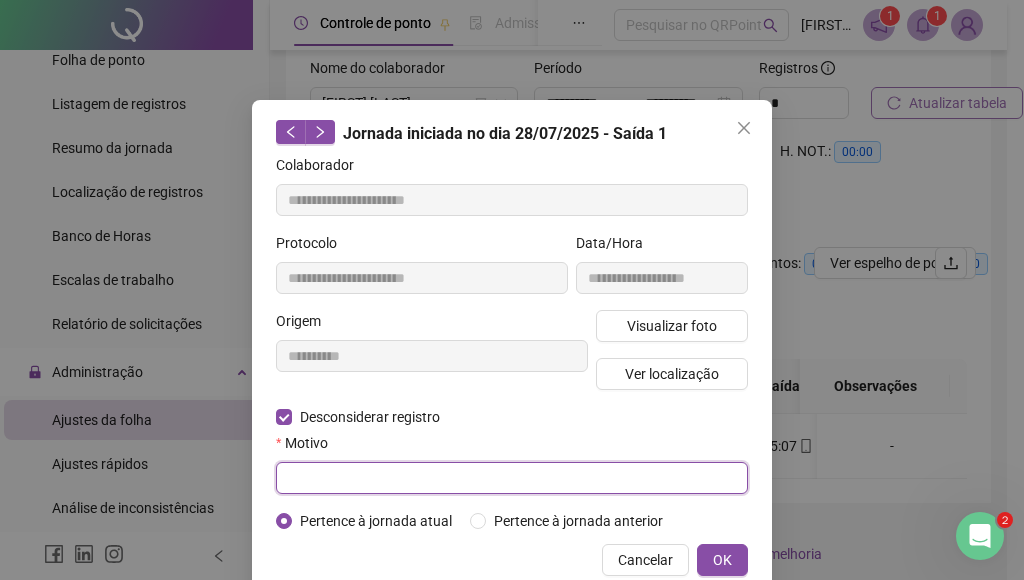 click at bounding box center (512, 478) 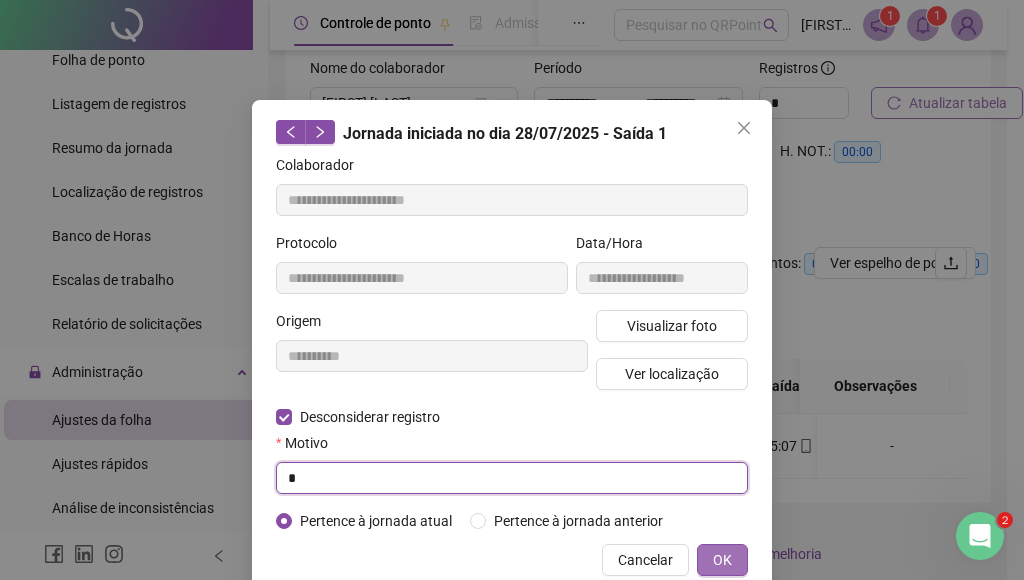 type on "*" 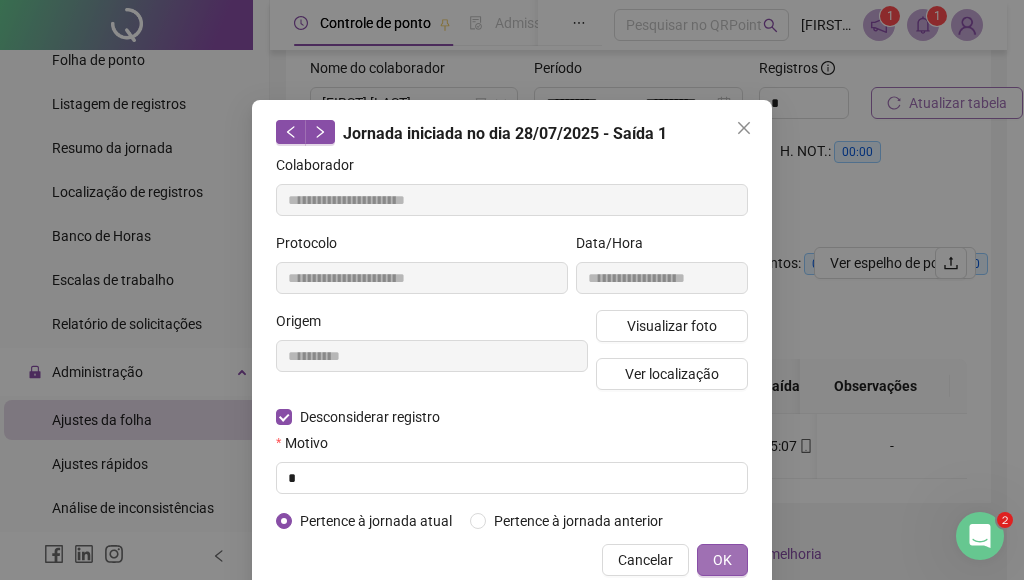click on "OK" at bounding box center [722, 560] 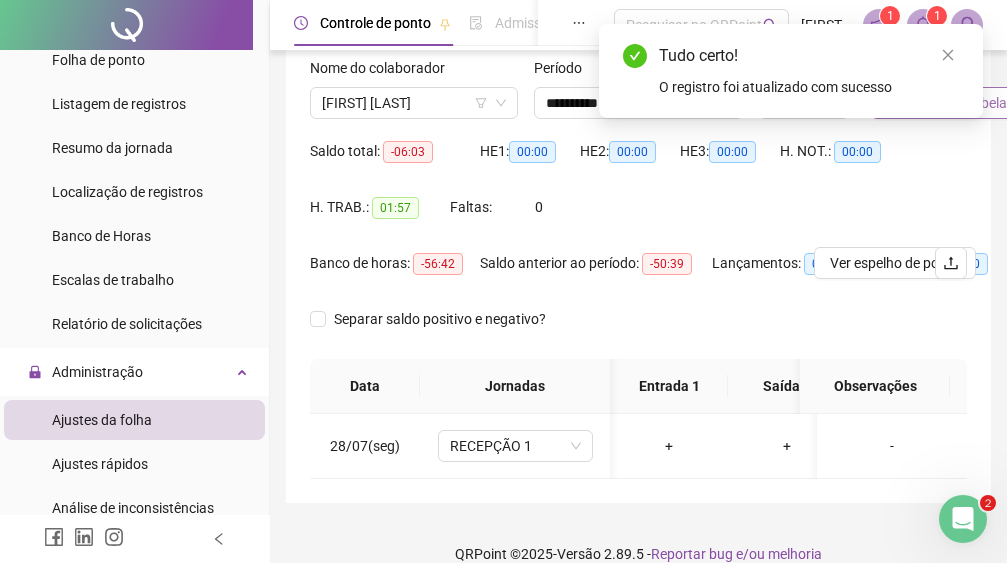 scroll, scrollTop: 0, scrollLeft: 61, axis: horizontal 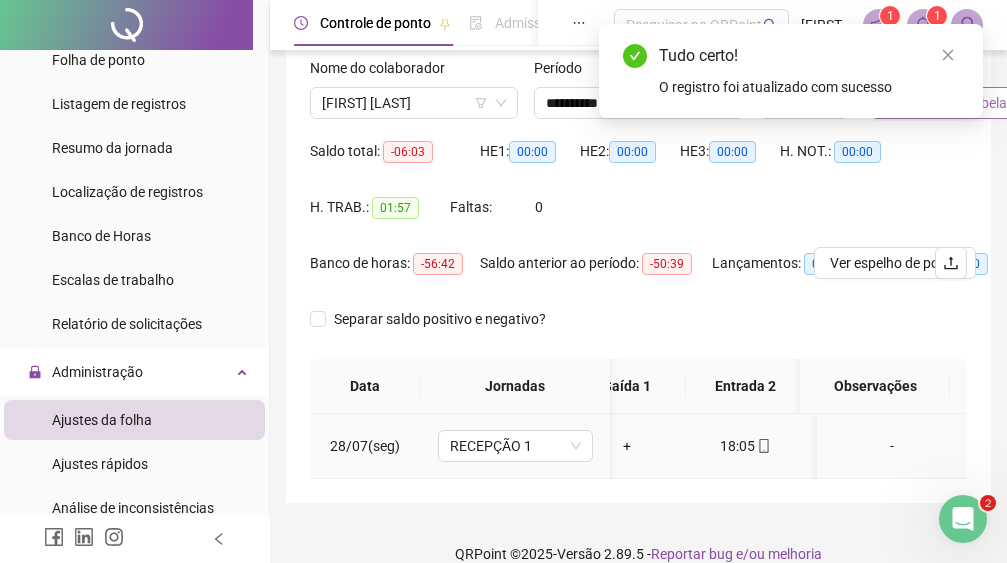 click on "18:05" at bounding box center (745, 446) 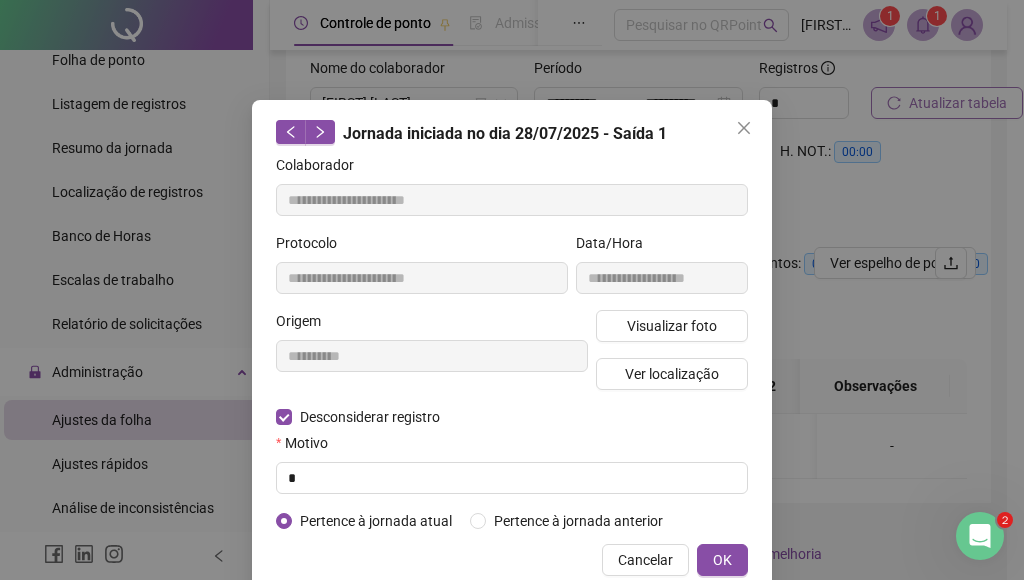 type on "**********" 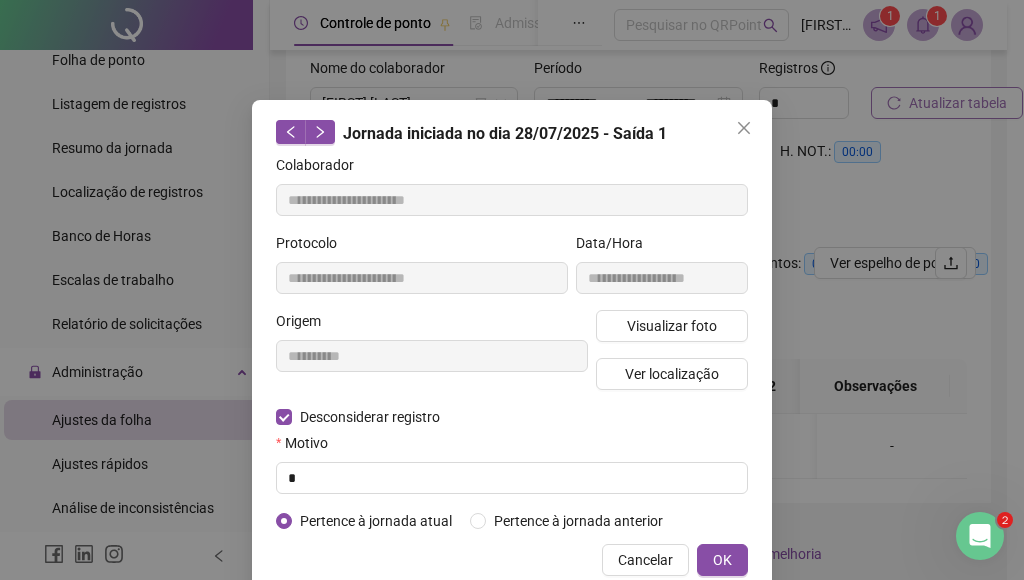 type on "**********" 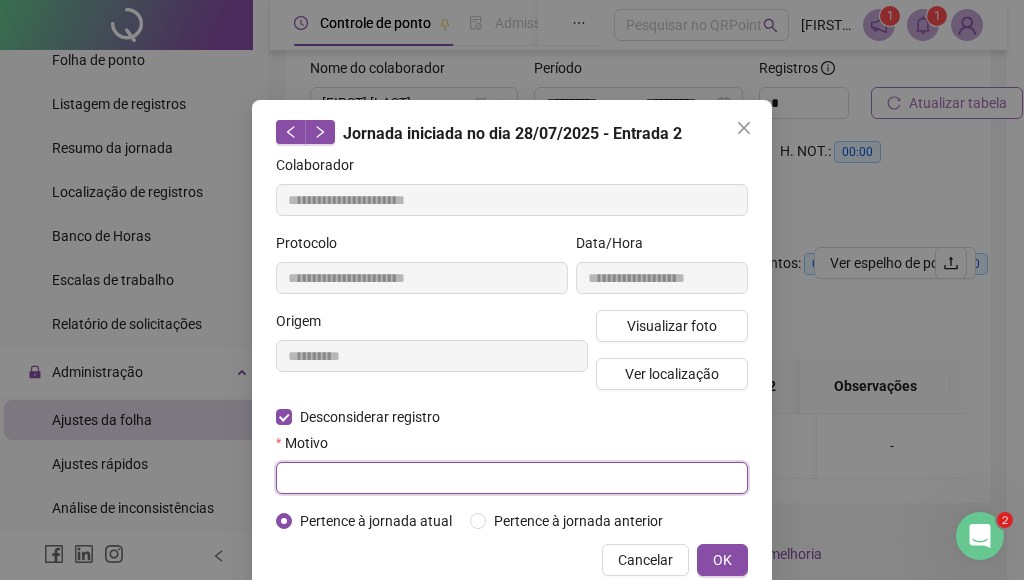 click at bounding box center [512, 478] 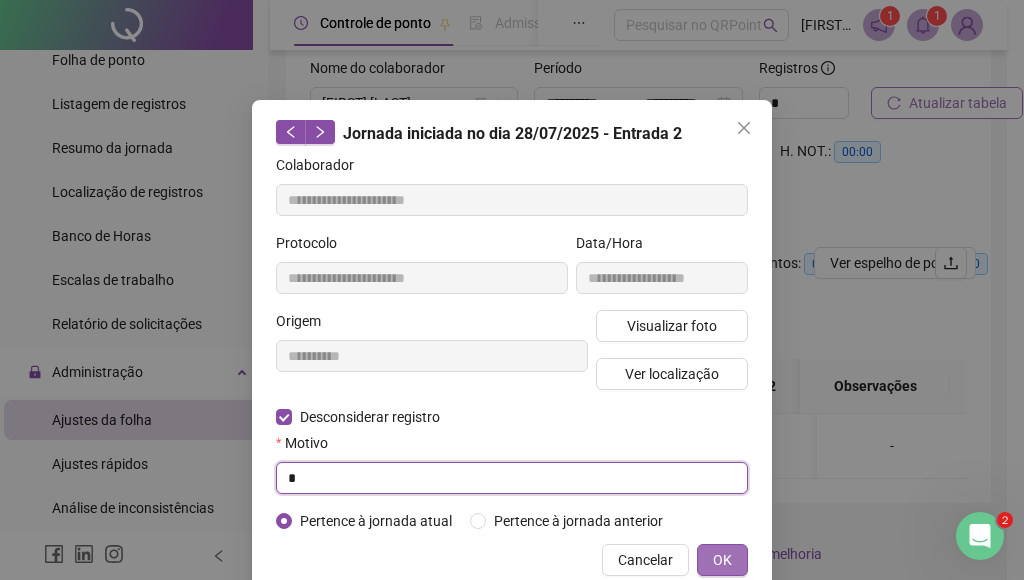 type on "*" 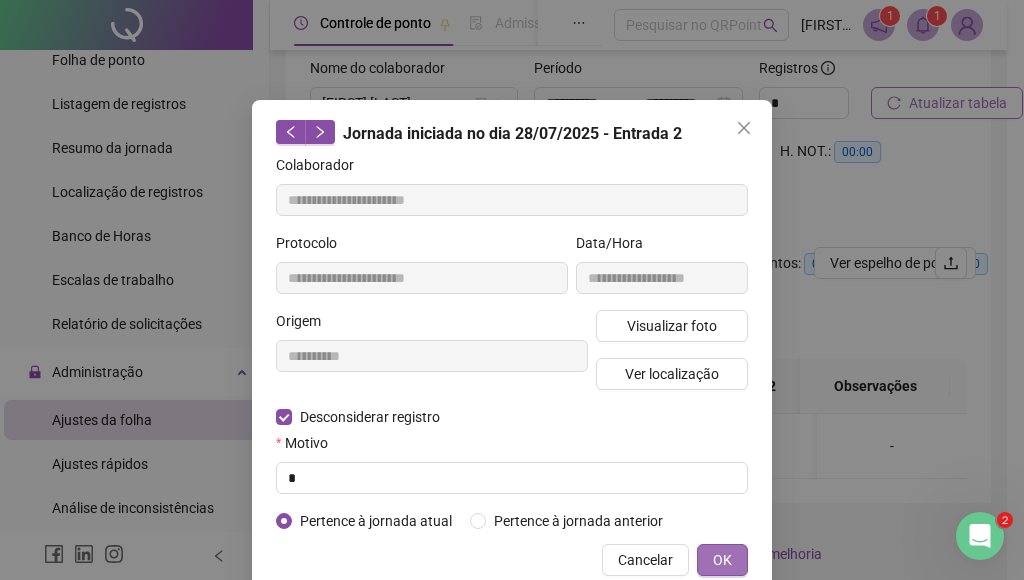 click on "OK" at bounding box center (722, 560) 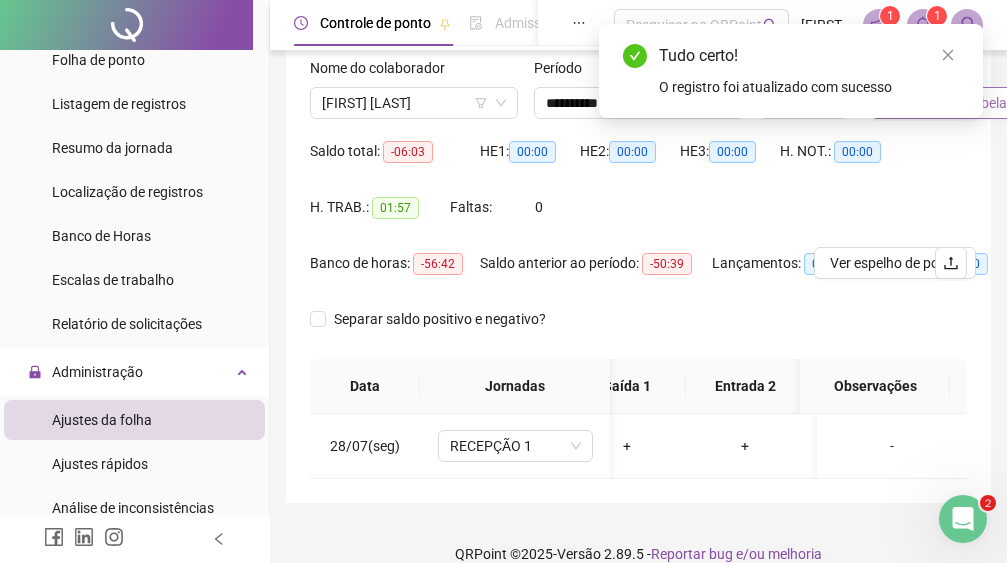 scroll, scrollTop: 0, scrollLeft: 194, axis: horizontal 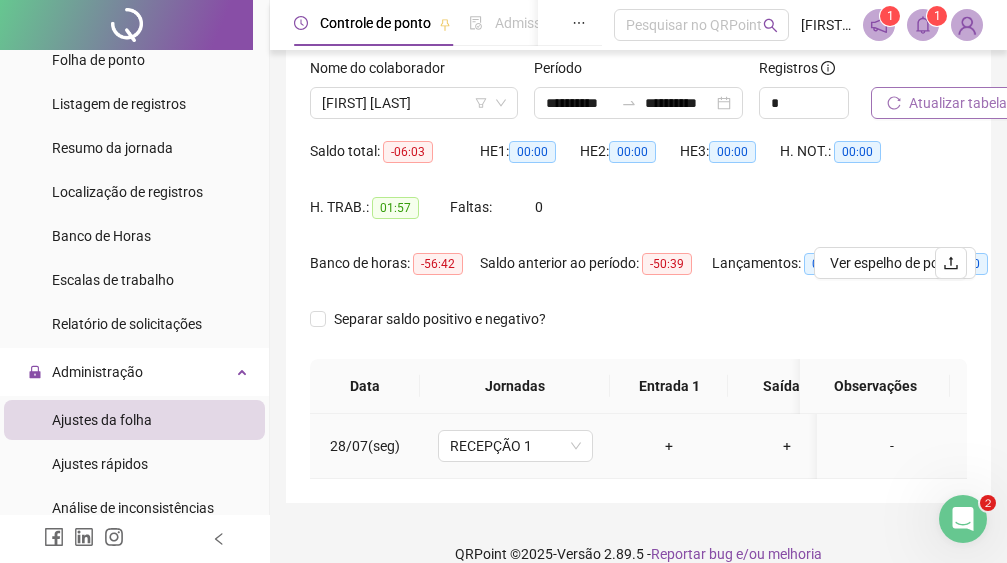 click on "+" at bounding box center (669, 446) 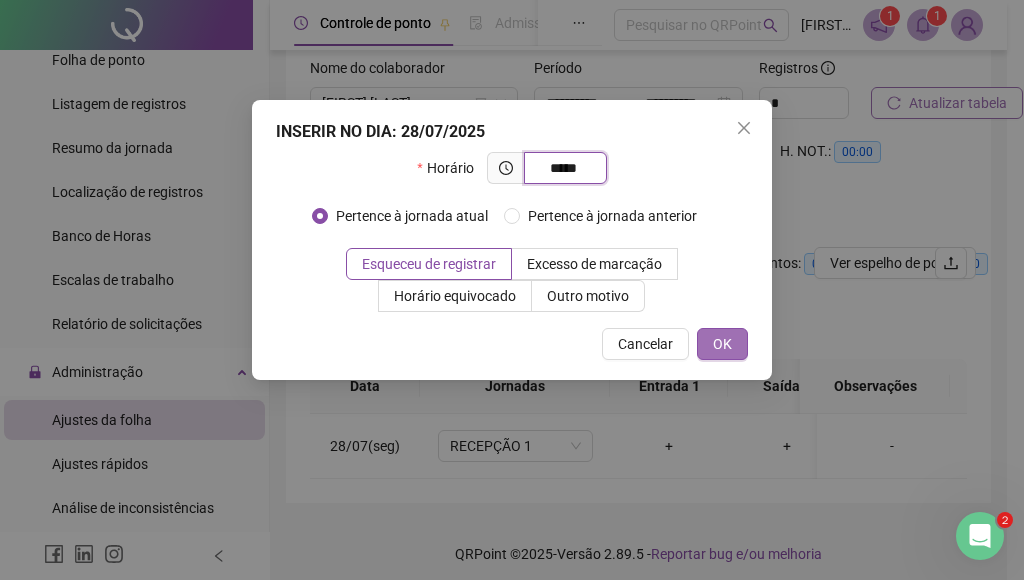 type on "*****" 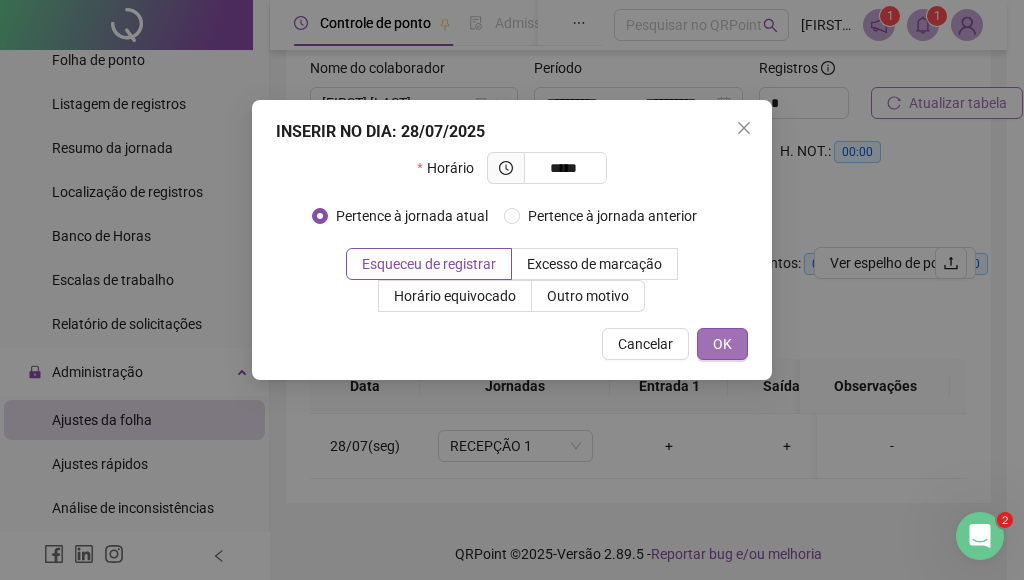 click on "OK" at bounding box center [722, 344] 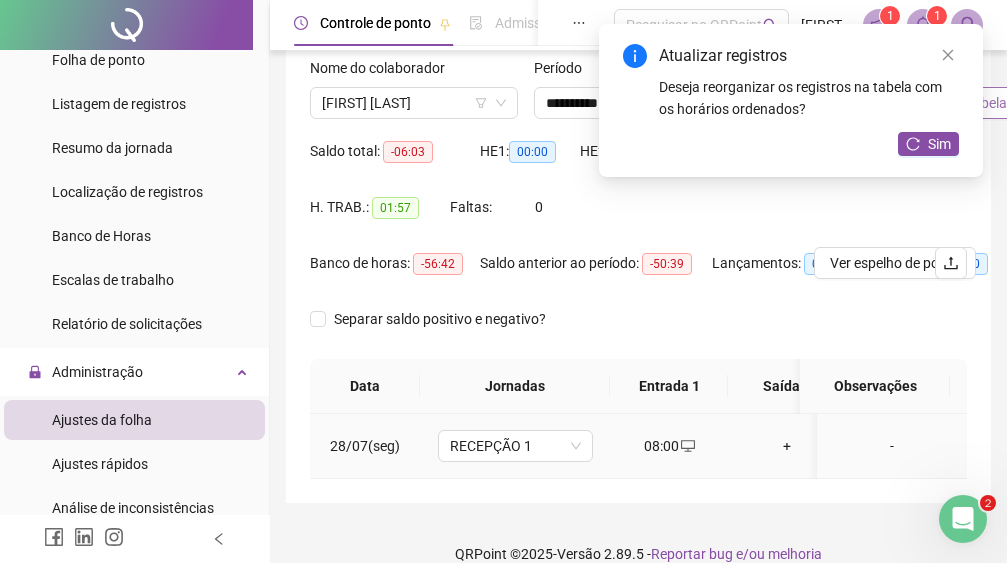 click on "+" at bounding box center (787, 446) 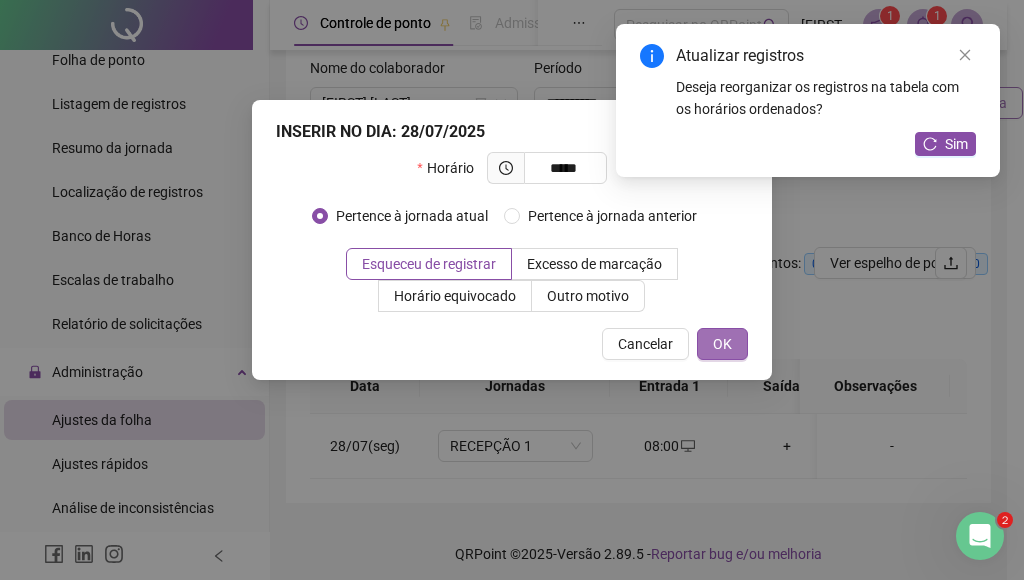 type on "*****" 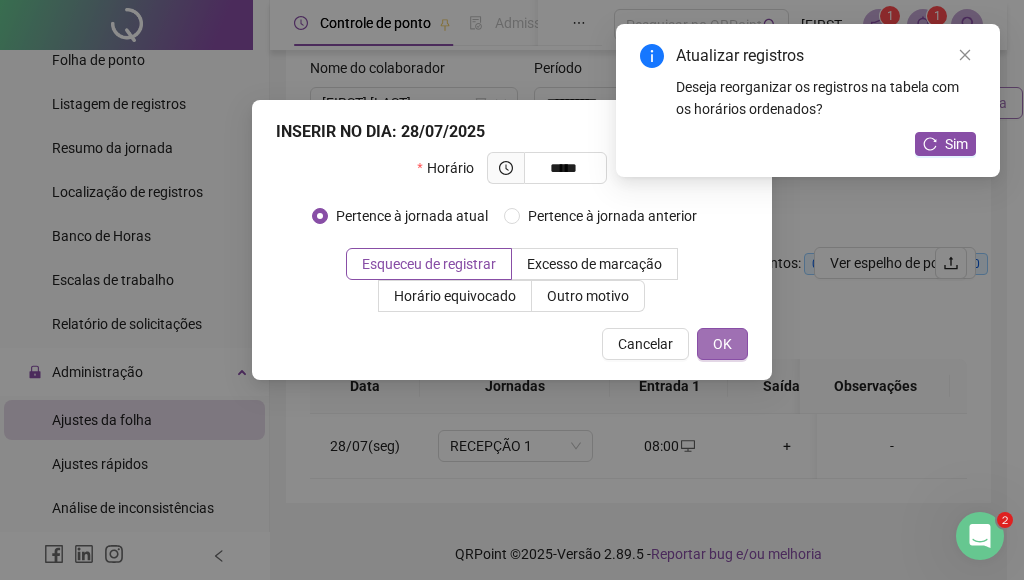 click on "OK" at bounding box center (722, 344) 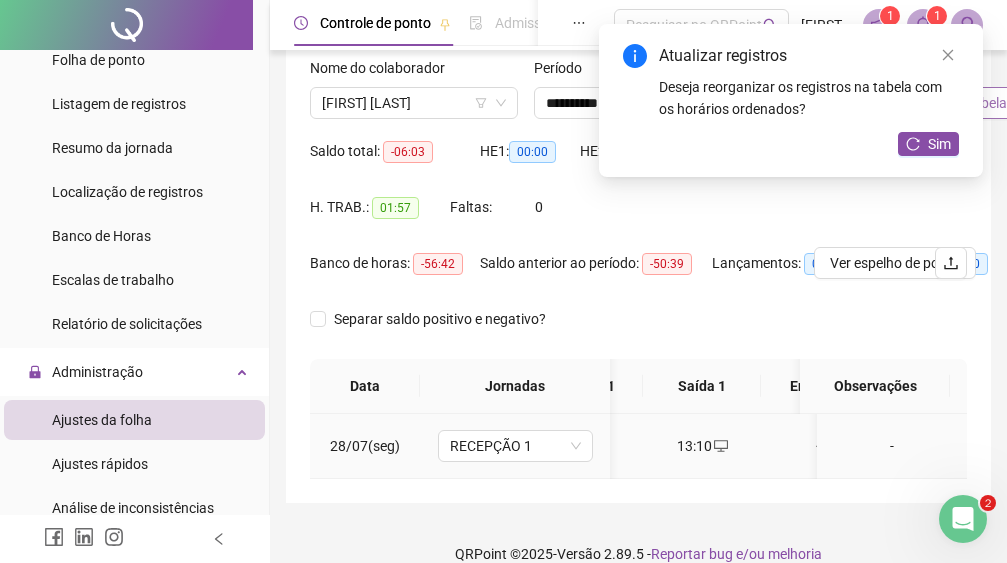 drag, startPoint x: 759, startPoint y: 462, endPoint x: 805, endPoint y: 454, distance: 46.69047 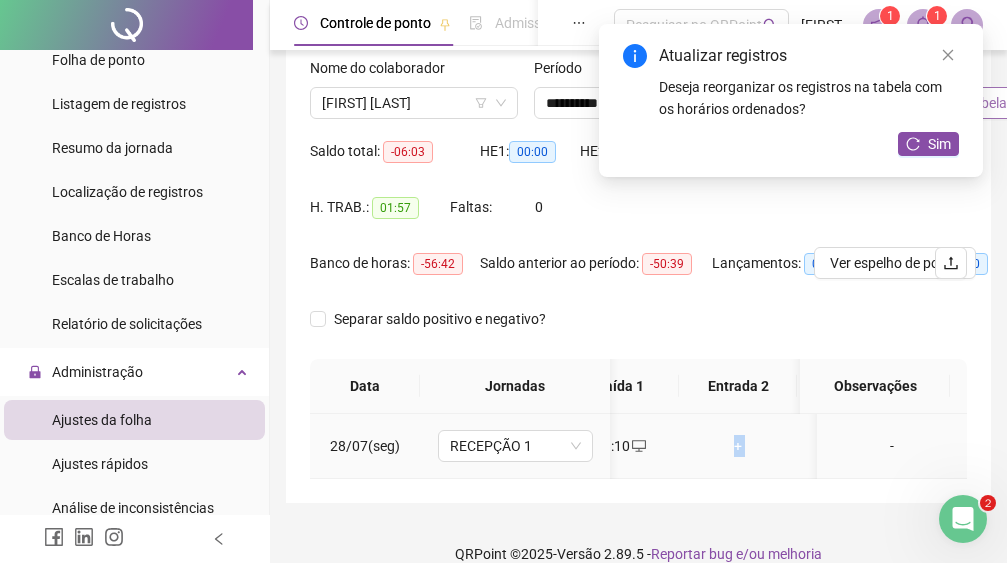 click on "+" at bounding box center [738, 446] 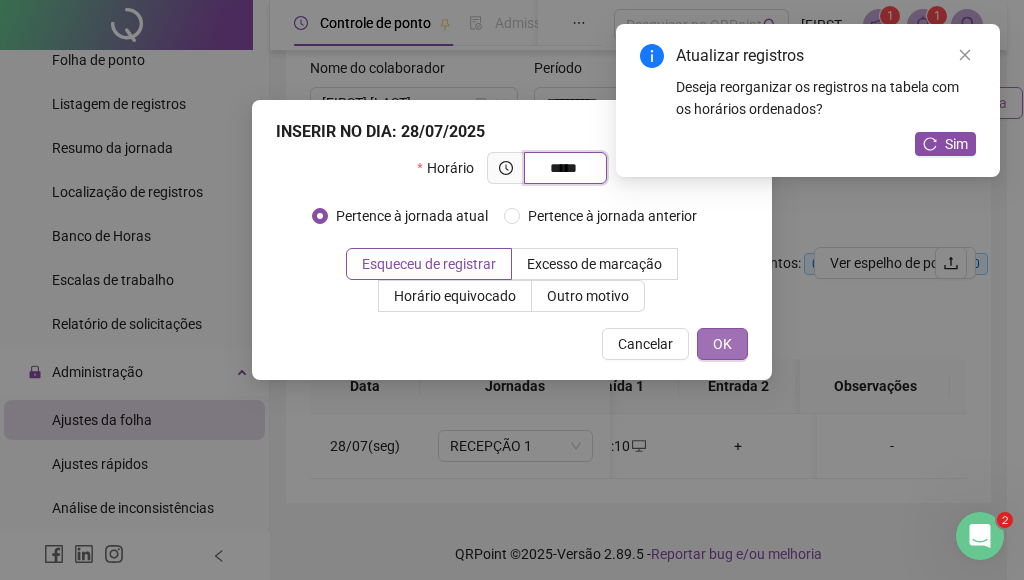 type on "*****" 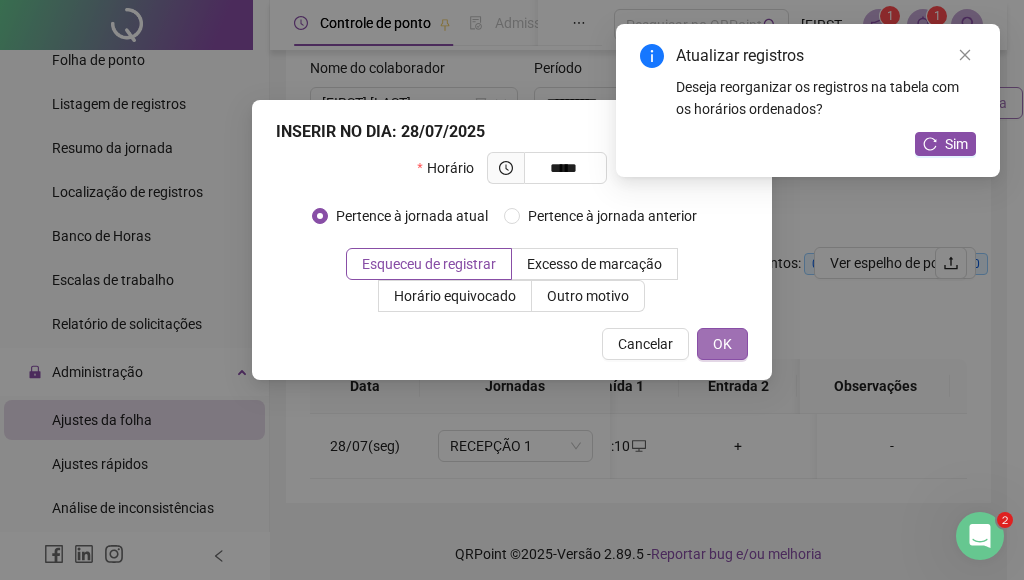 click on "OK" at bounding box center (722, 344) 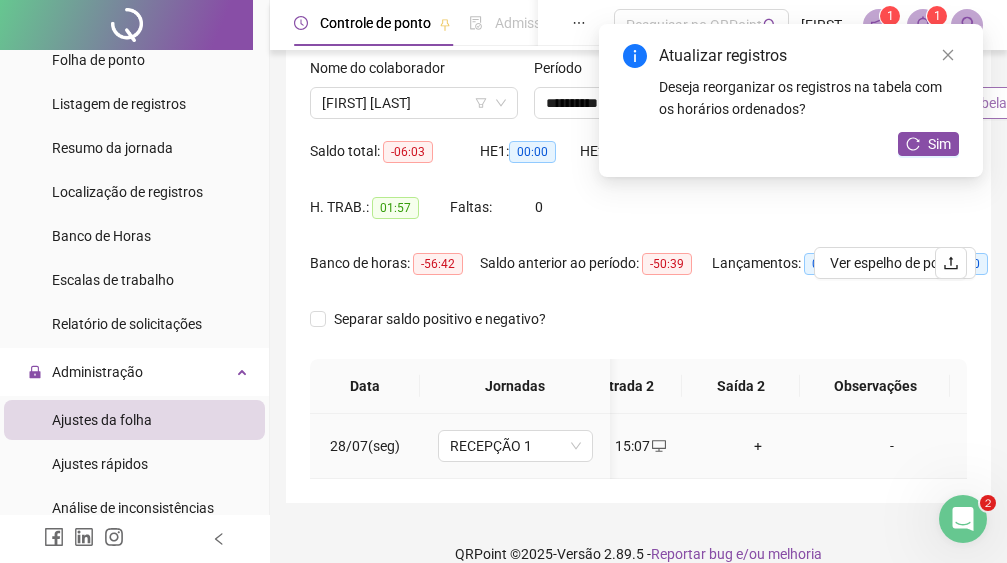 click on "+" at bounding box center [758, 446] 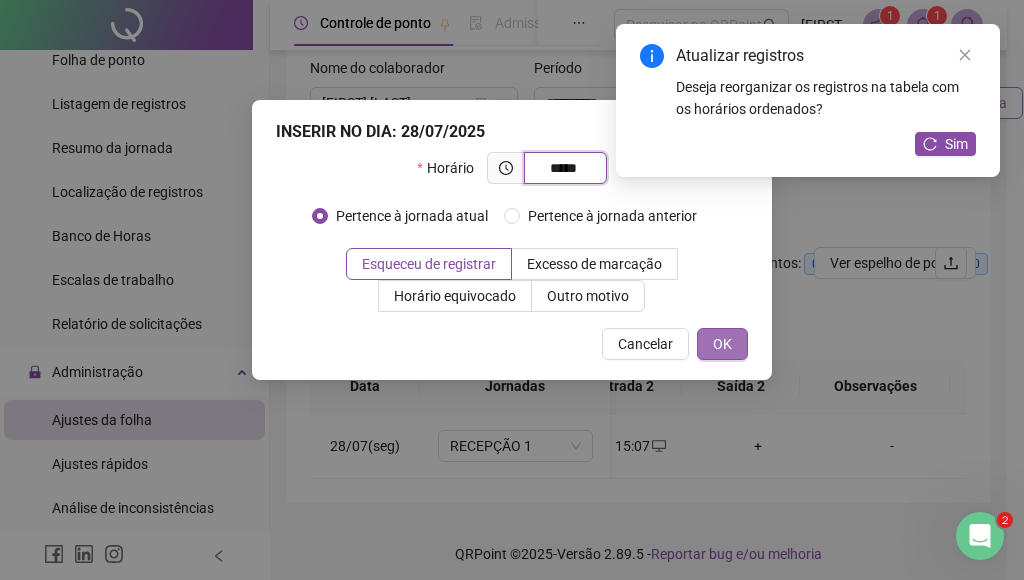 type on "*****" 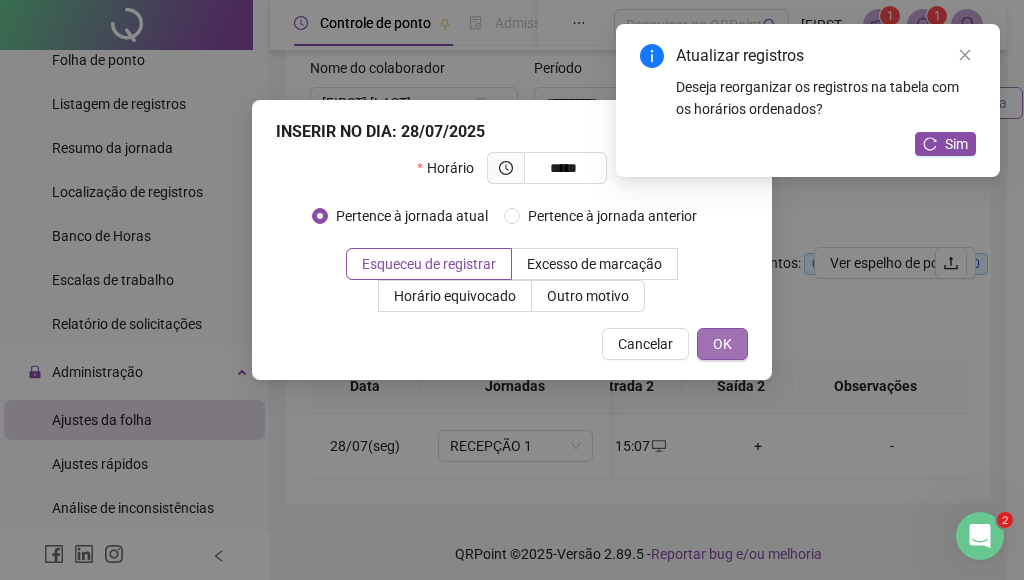 click on "OK" at bounding box center (722, 344) 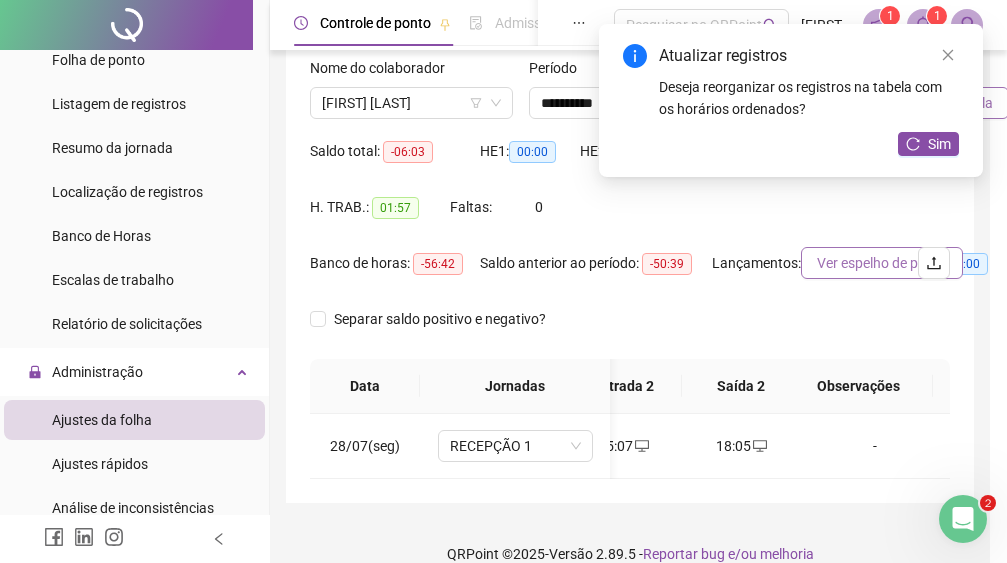 scroll, scrollTop: 0, scrollLeft: 265, axis: horizontal 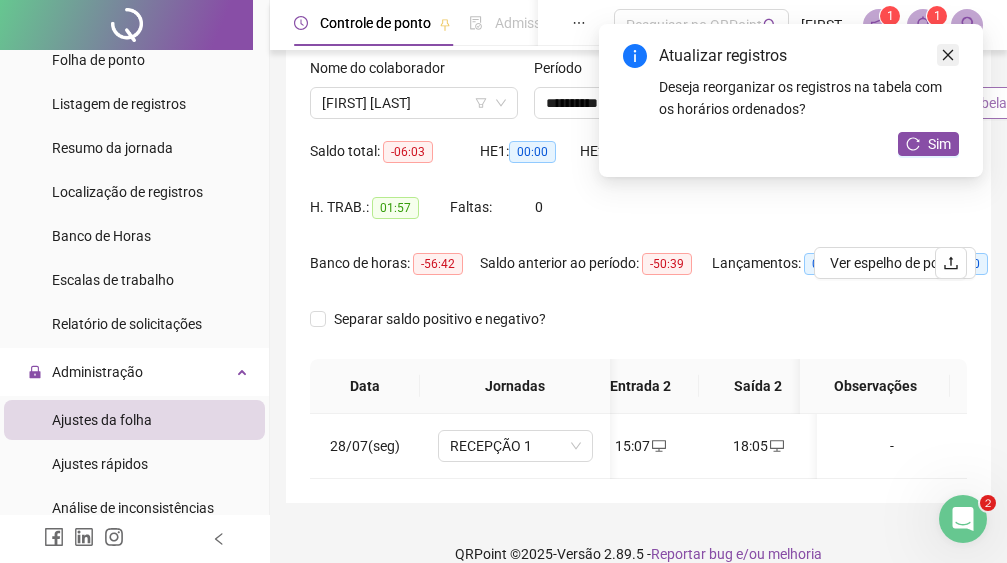 click 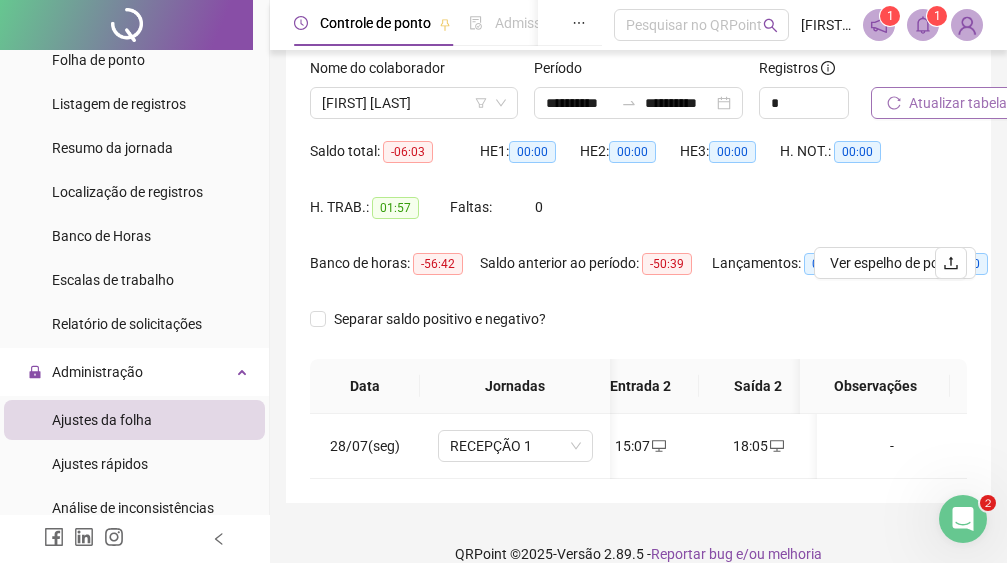 click on "Atualizar tabela" at bounding box center (958, 103) 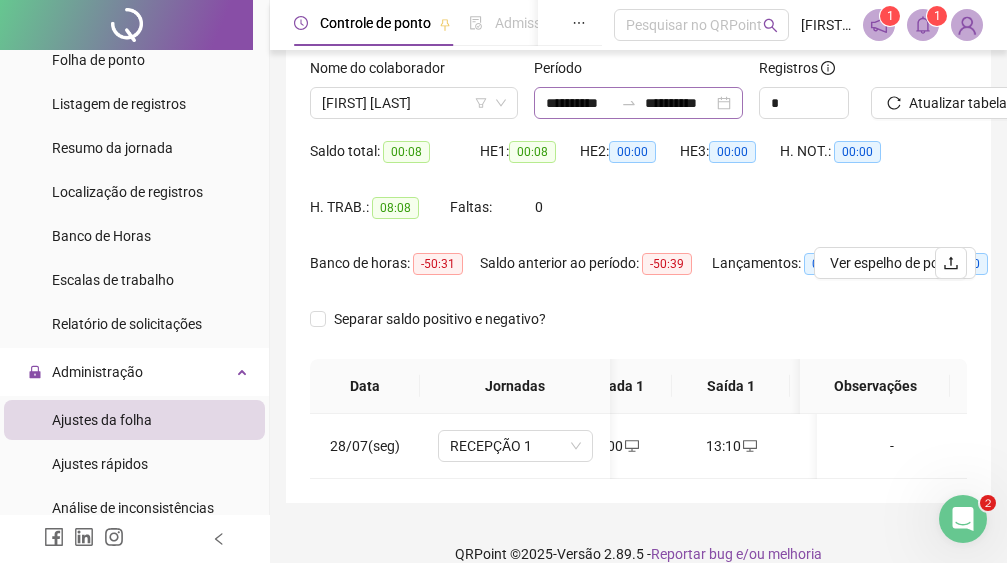 click on "**********" at bounding box center [638, 103] 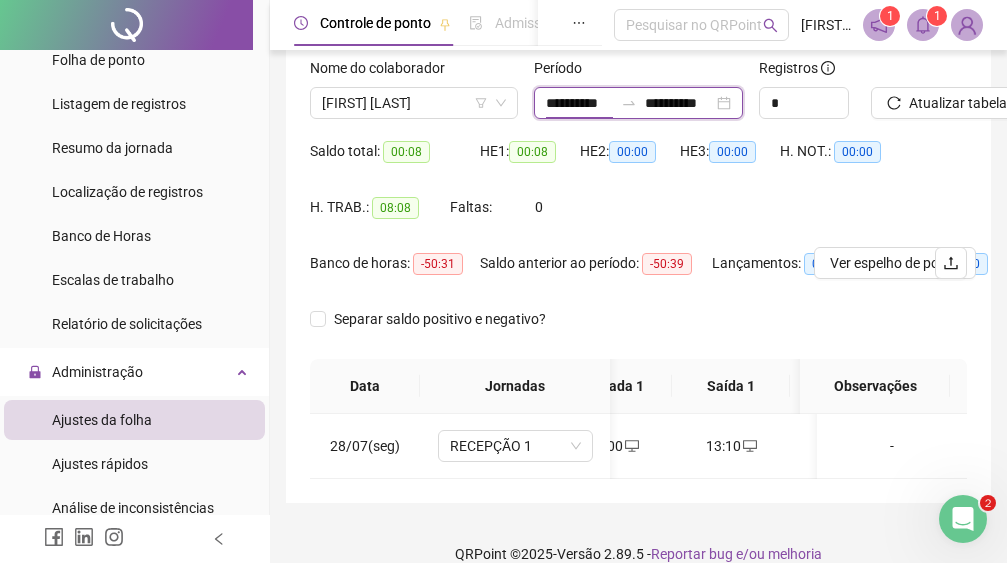 scroll, scrollTop: 0, scrollLeft: 4, axis: horizontal 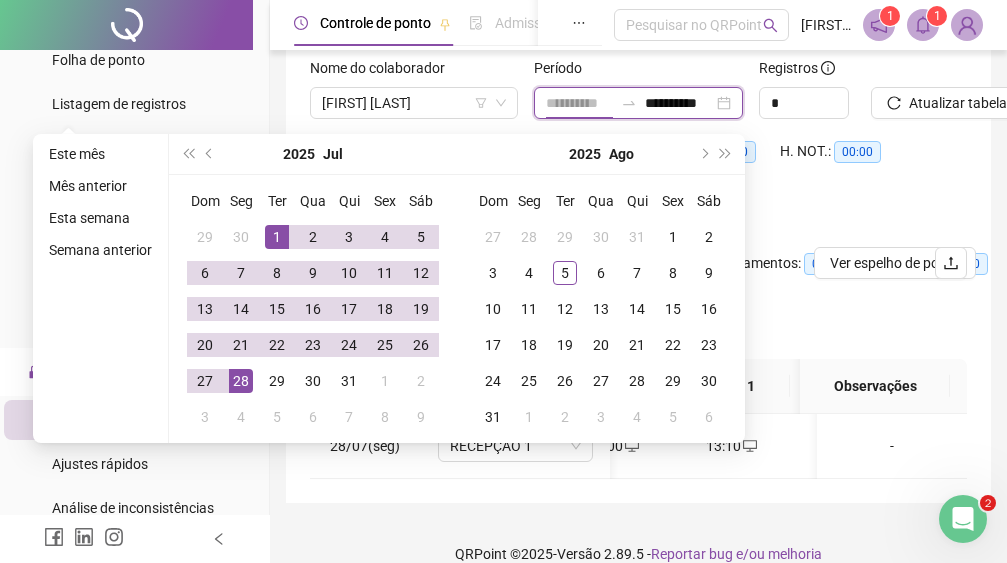 type on "**********" 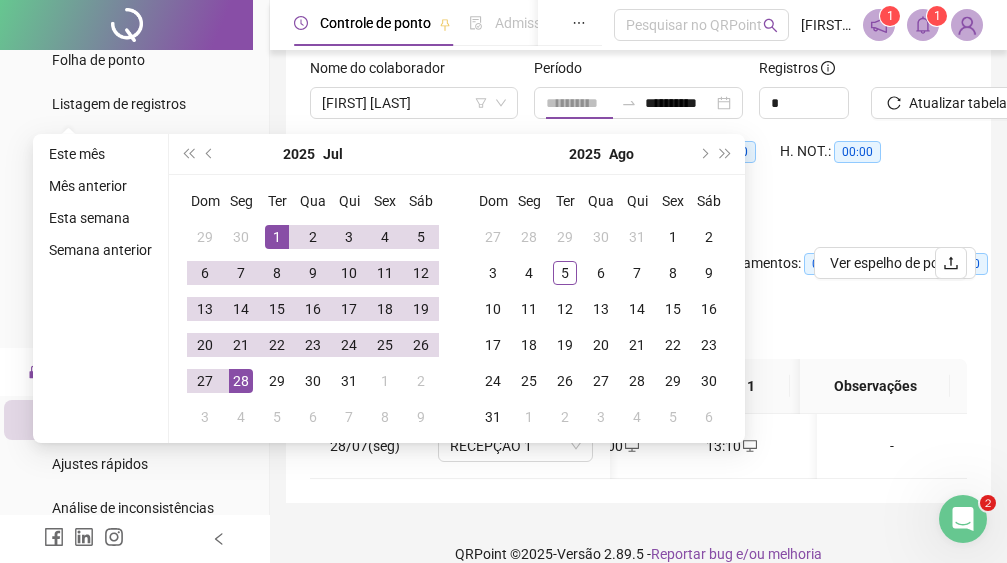 click on "1" at bounding box center (277, 237) 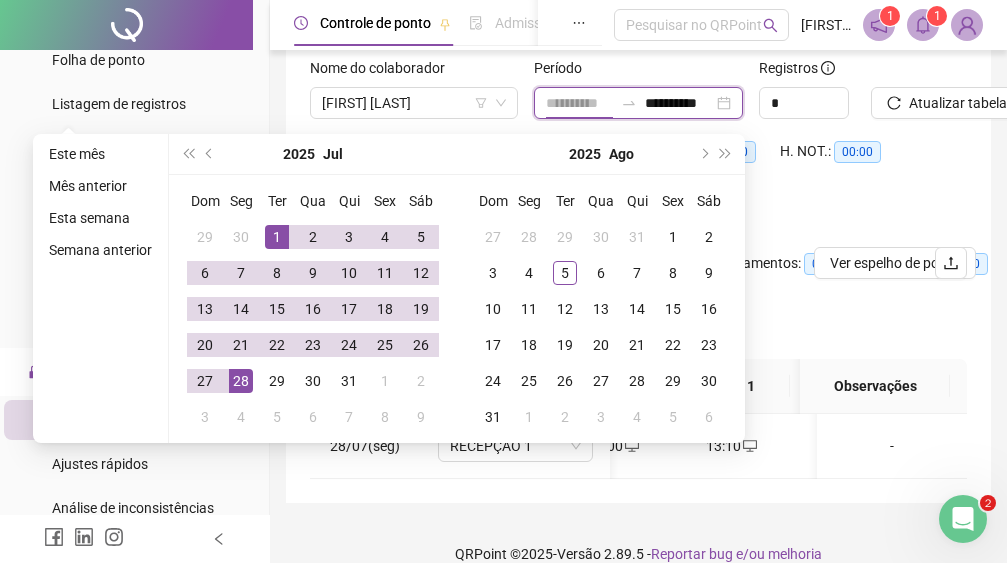 scroll, scrollTop: 0, scrollLeft: 0, axis: both 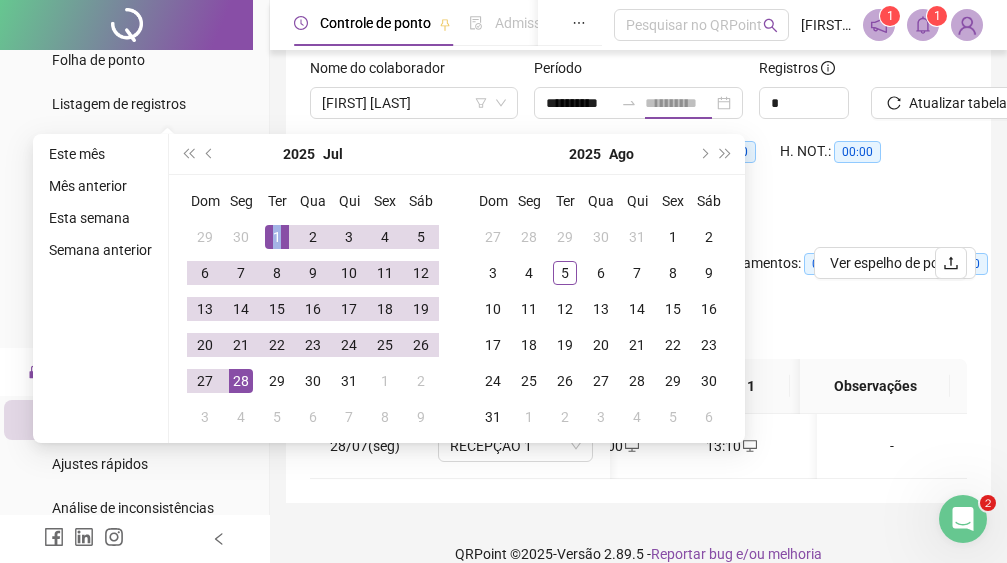 click on "1" at bounding box center (277, 237) 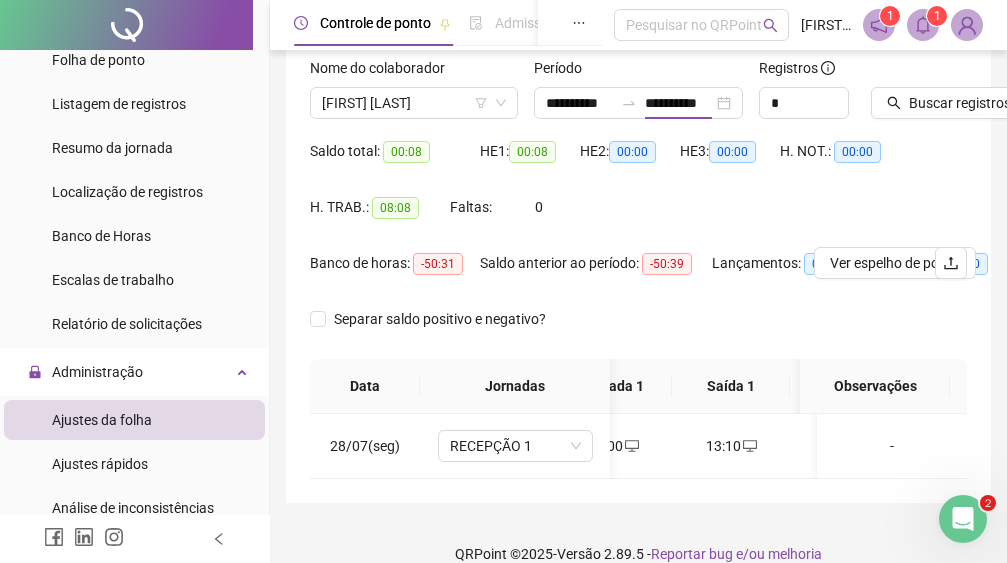 type on "**********" 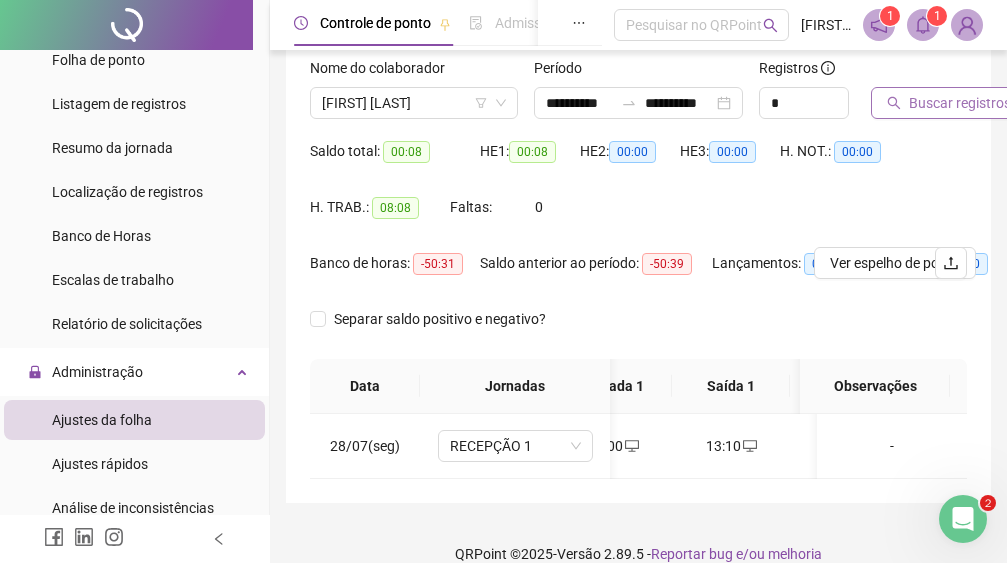 click on "Buscar registros" at bounding box center (960, 103) 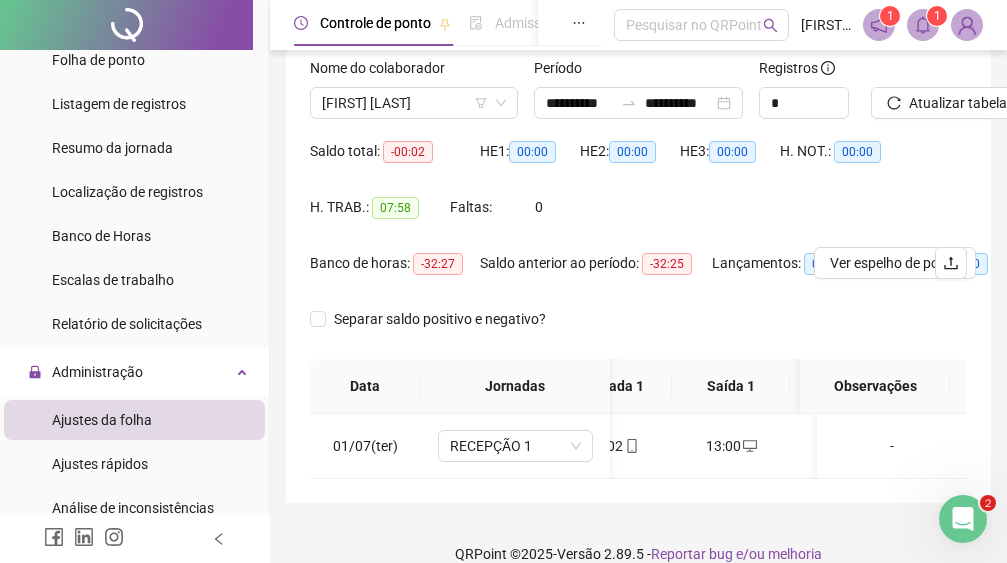 scroll, scrollTop: 0, scrollLeft: 9, axis: horizontal 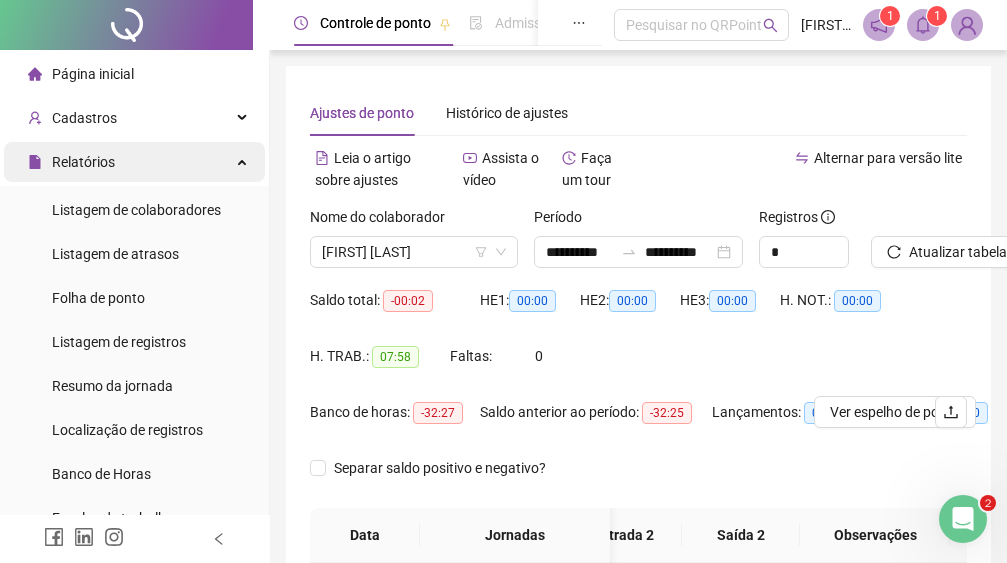click on "Relatórios" at bounding box center (134, 162) 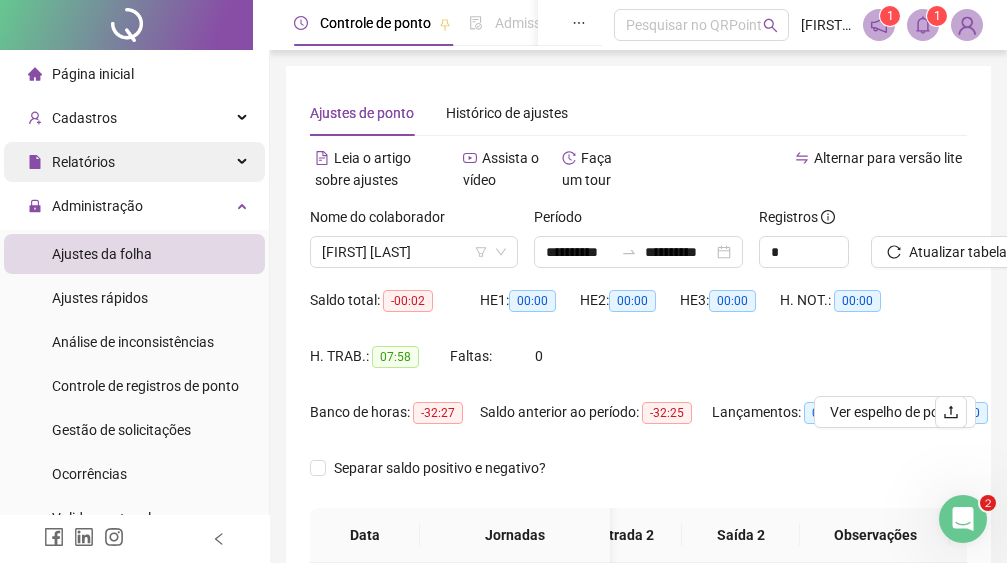 click on "Relatórios" at bounding box center [134, 162] 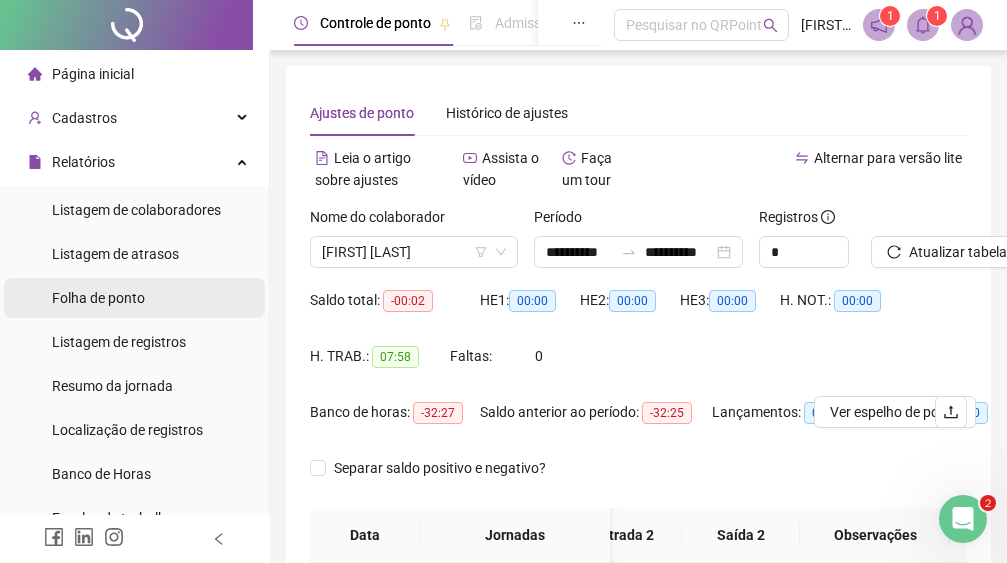 click on "Folha de ponto" at bounding box center [98, 298] 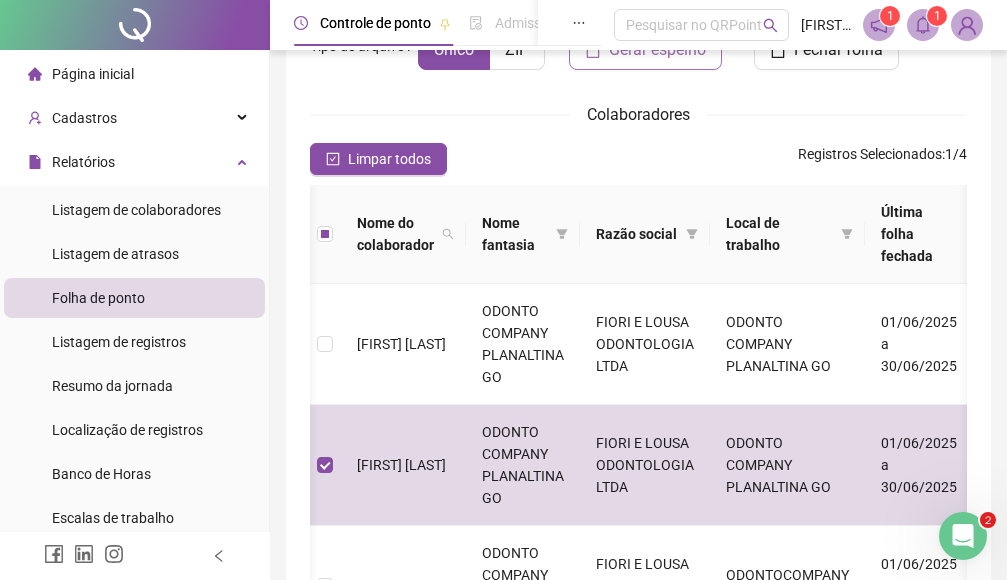 click on "Gerar espelho" at bounding box center (657, 50) 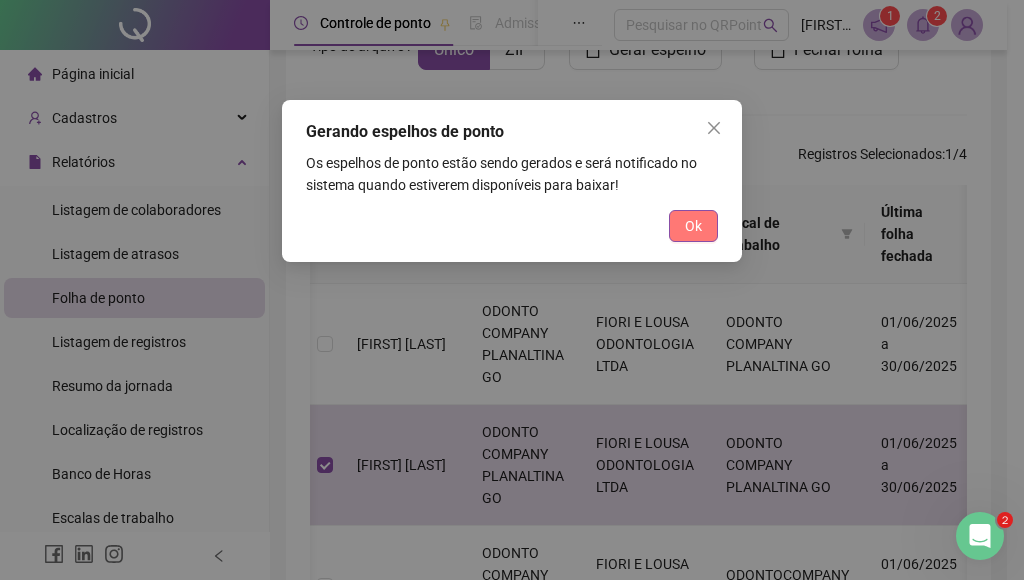 click on "Ok" at bounding box center (693, 226) 